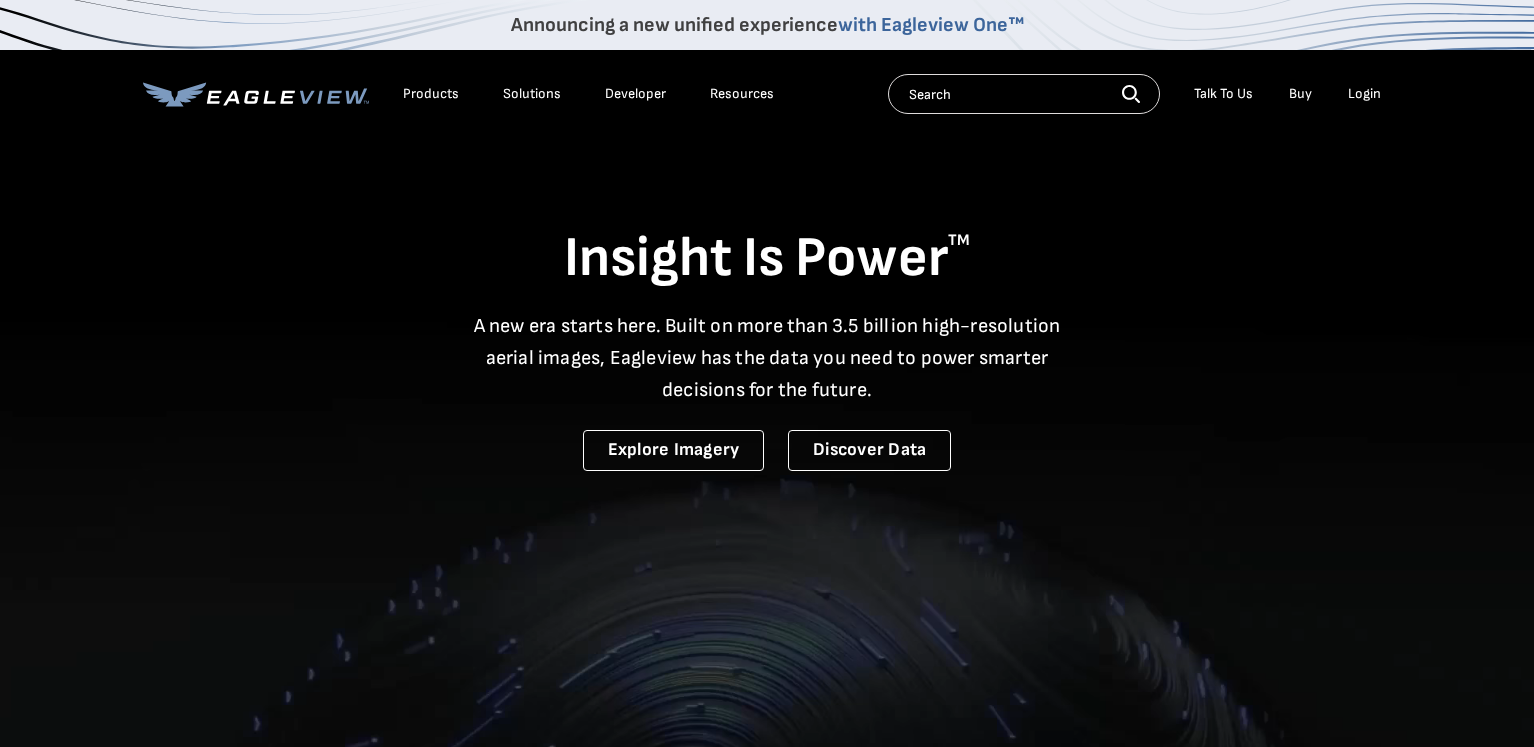 scroll, scrollTop: 0, scrollLeft: 0, axis: both 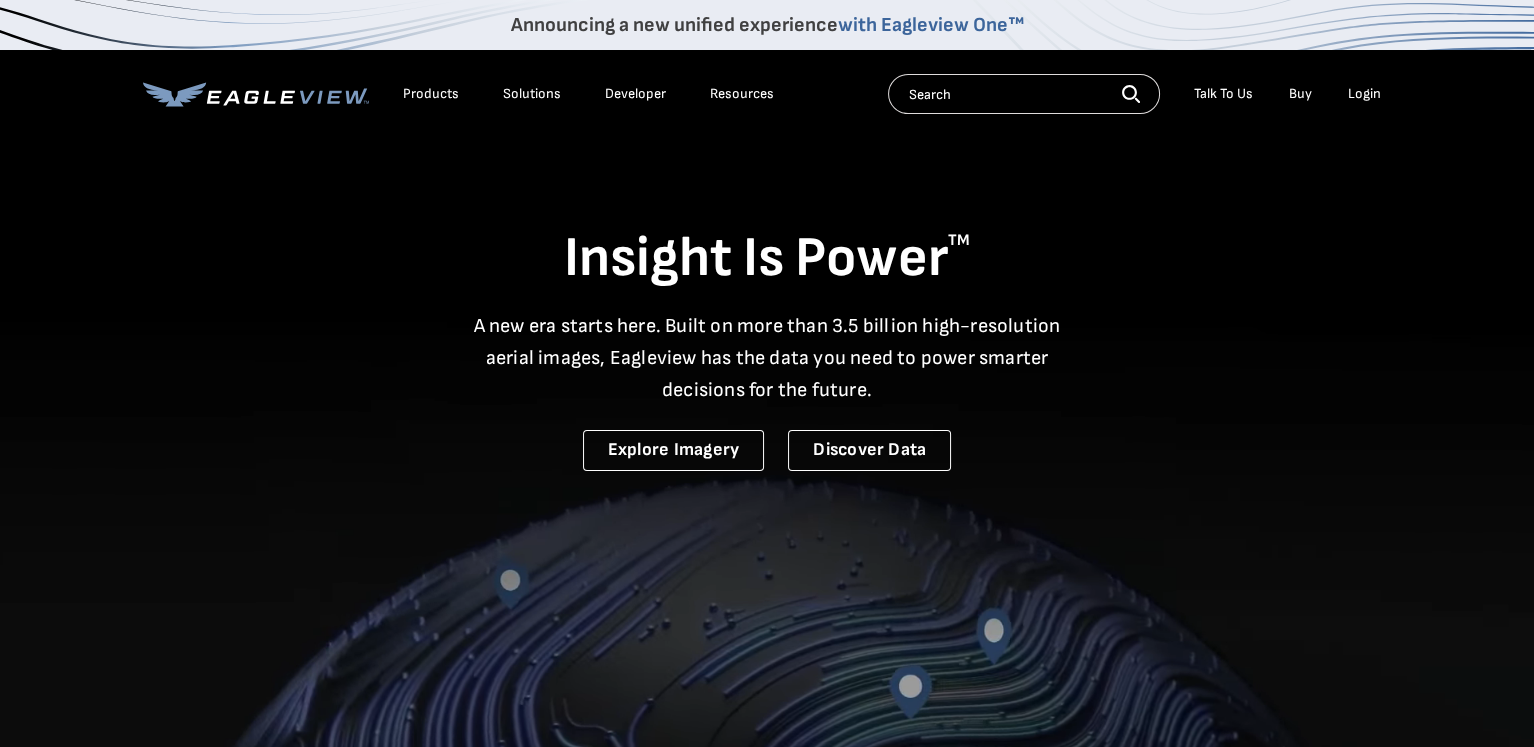 click on "Login" at bounding box center (1364, 94) 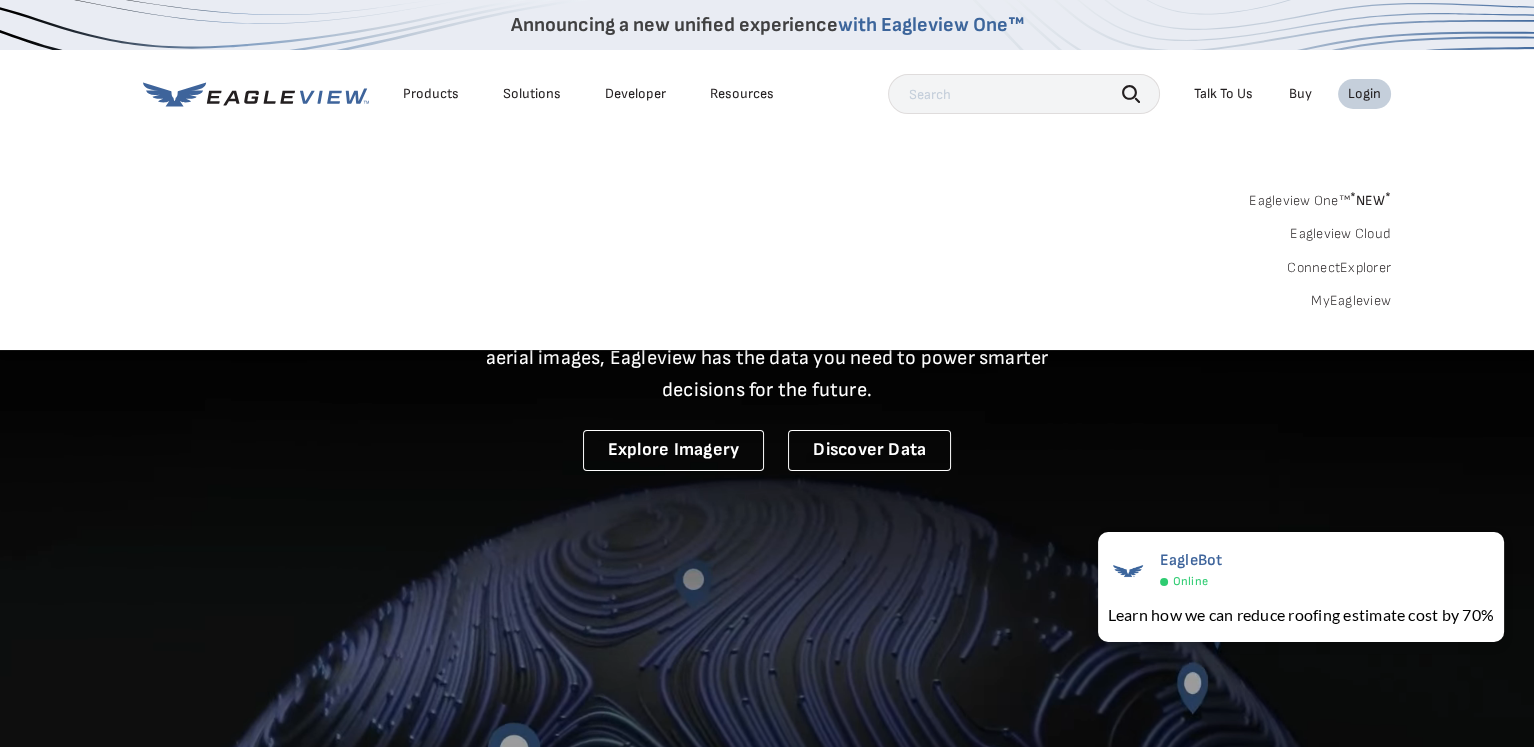 click on "Login" at bounding box center [1364, 94] 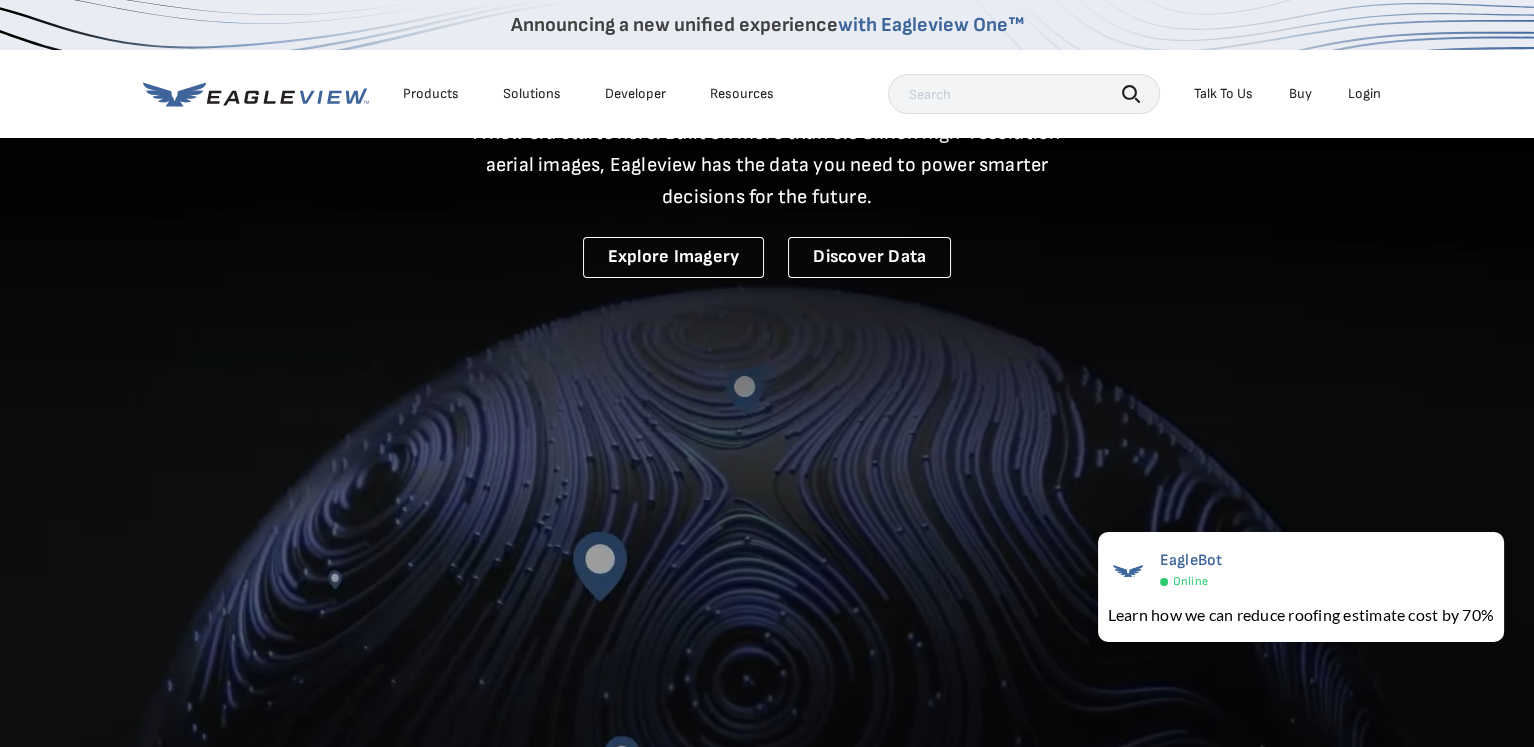 scroll, scrollTop: 0, scrollLeft: 0, axis: both 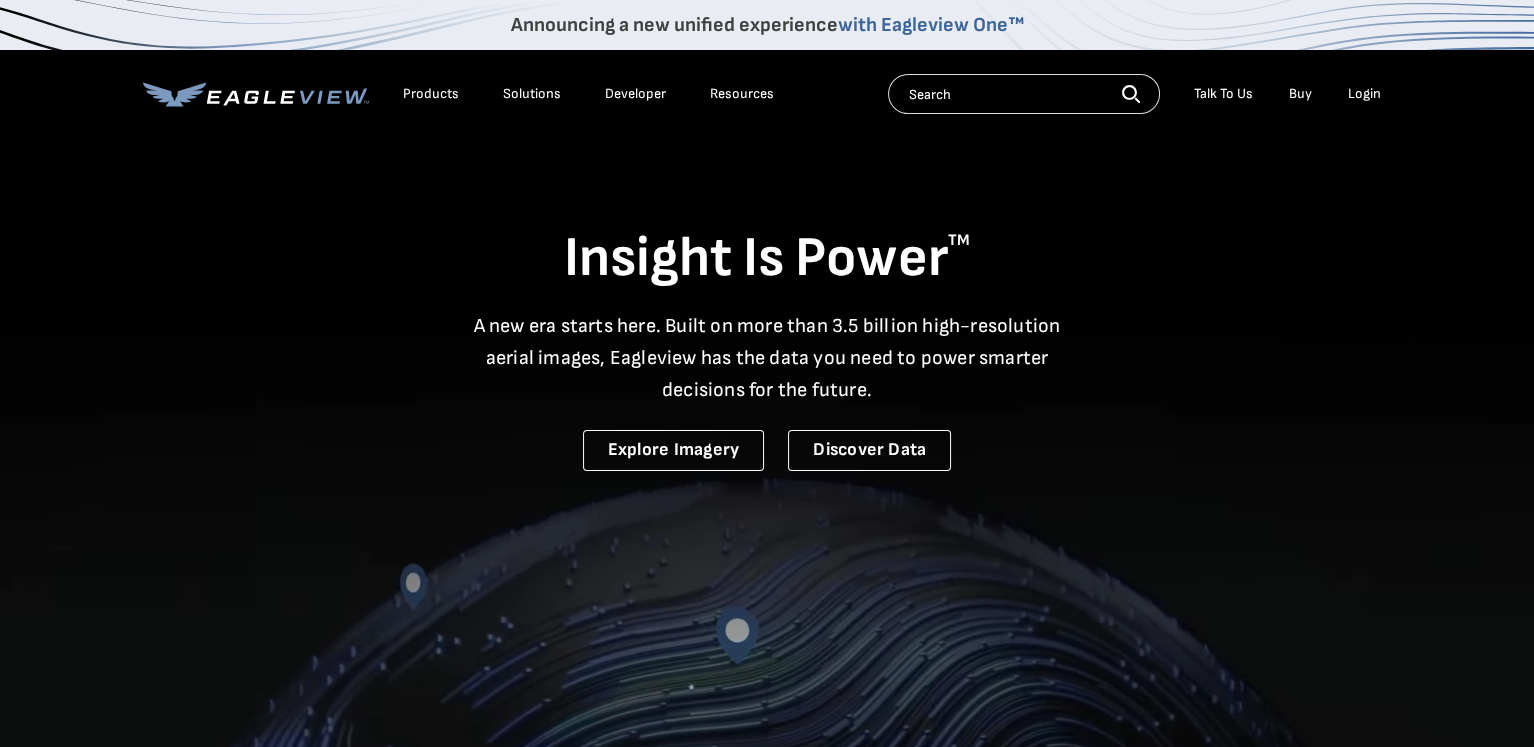 click on "Login" at bounding box center (1364, 94) 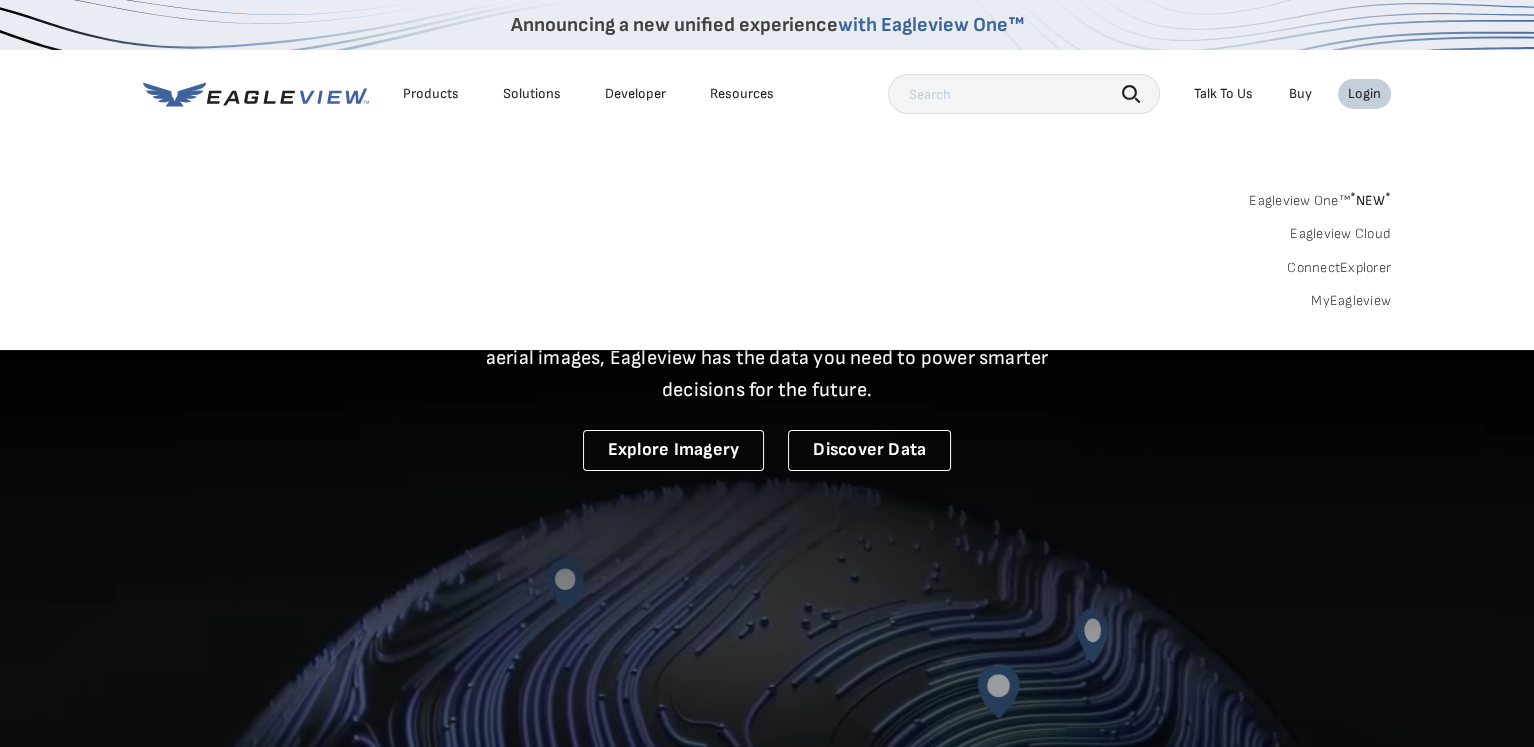click on "Eagleview One™  * NEW *" at bounding box center [1320, 197] 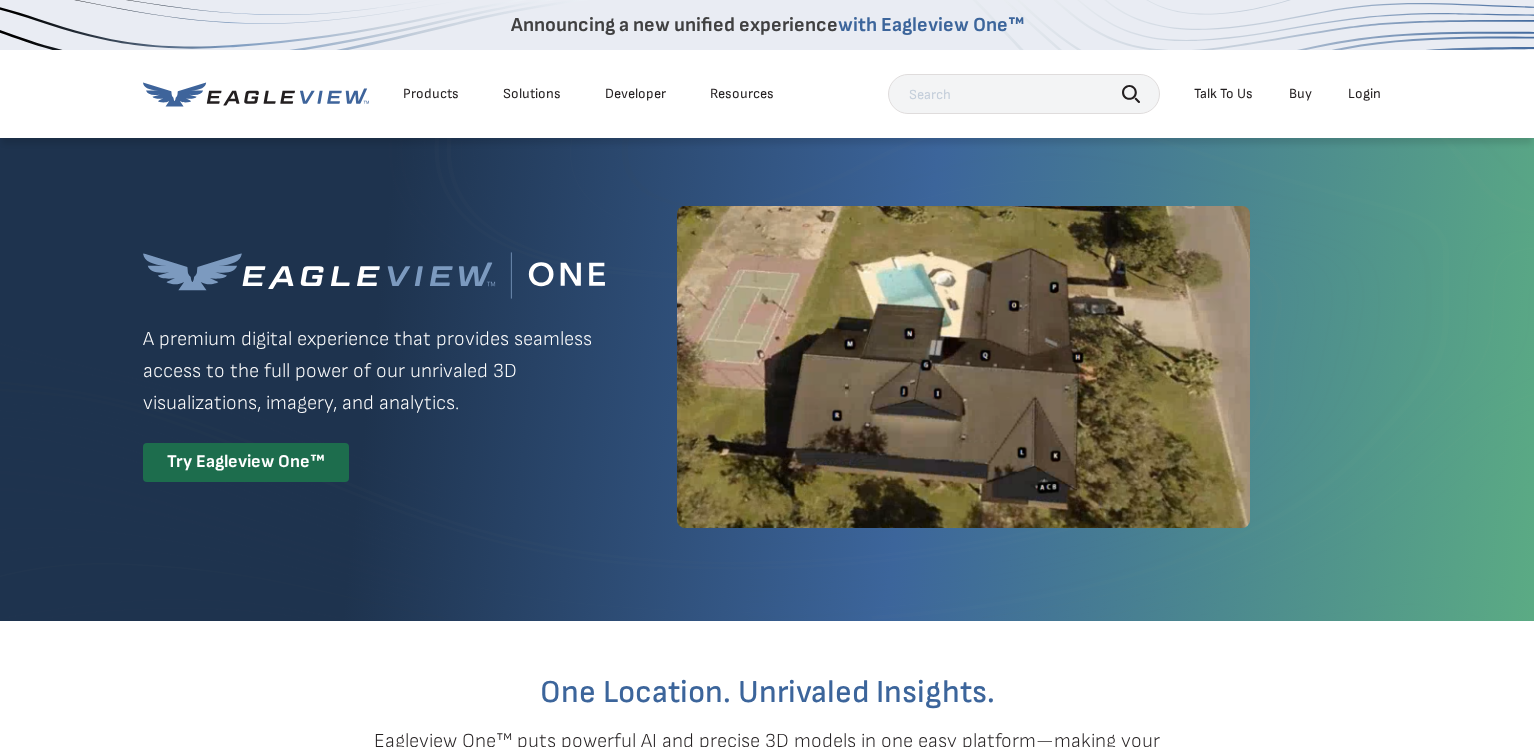 scroll, scrollTop: 0, scrollLeft: 0, axis: both 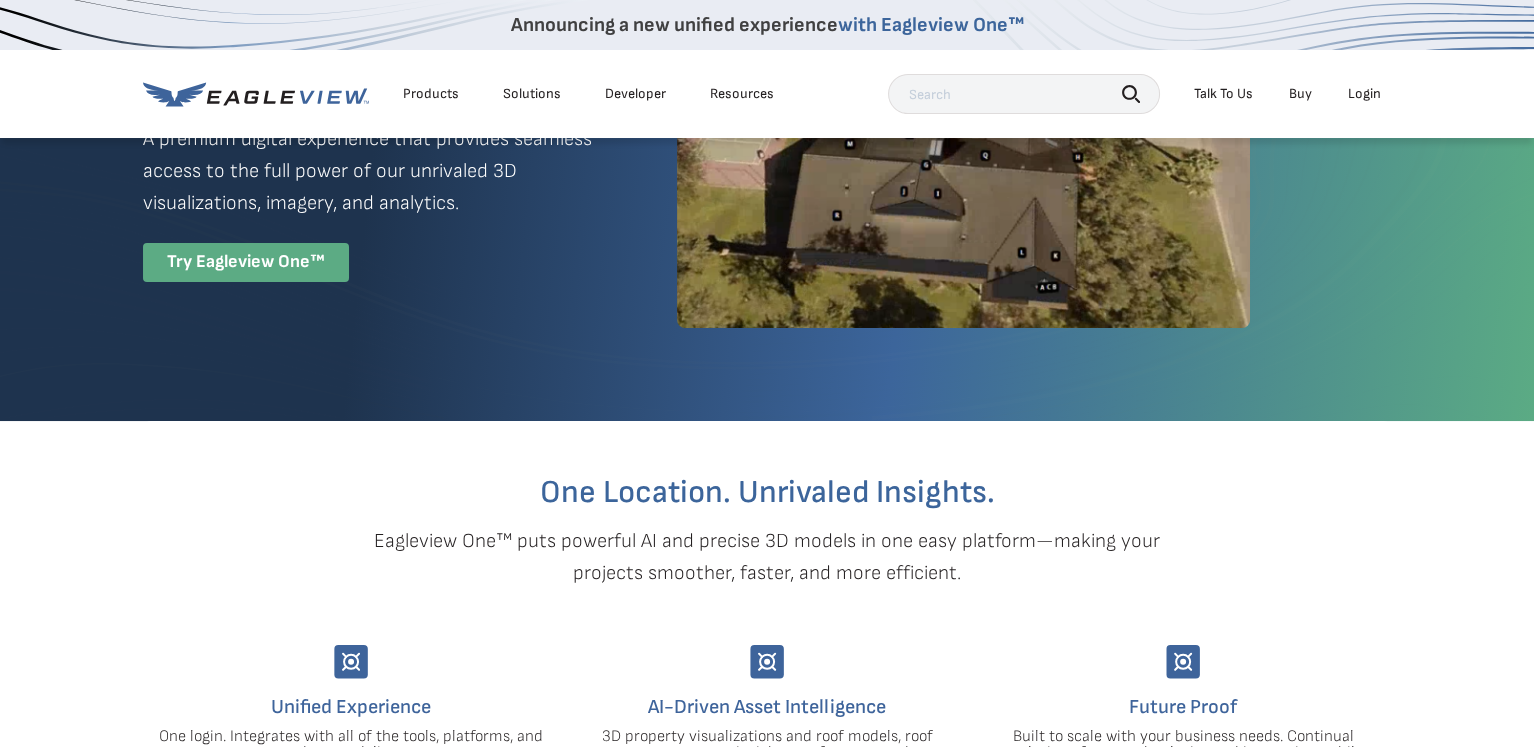 click on "Try Eagleview One™" at bounding box center [246, 262] 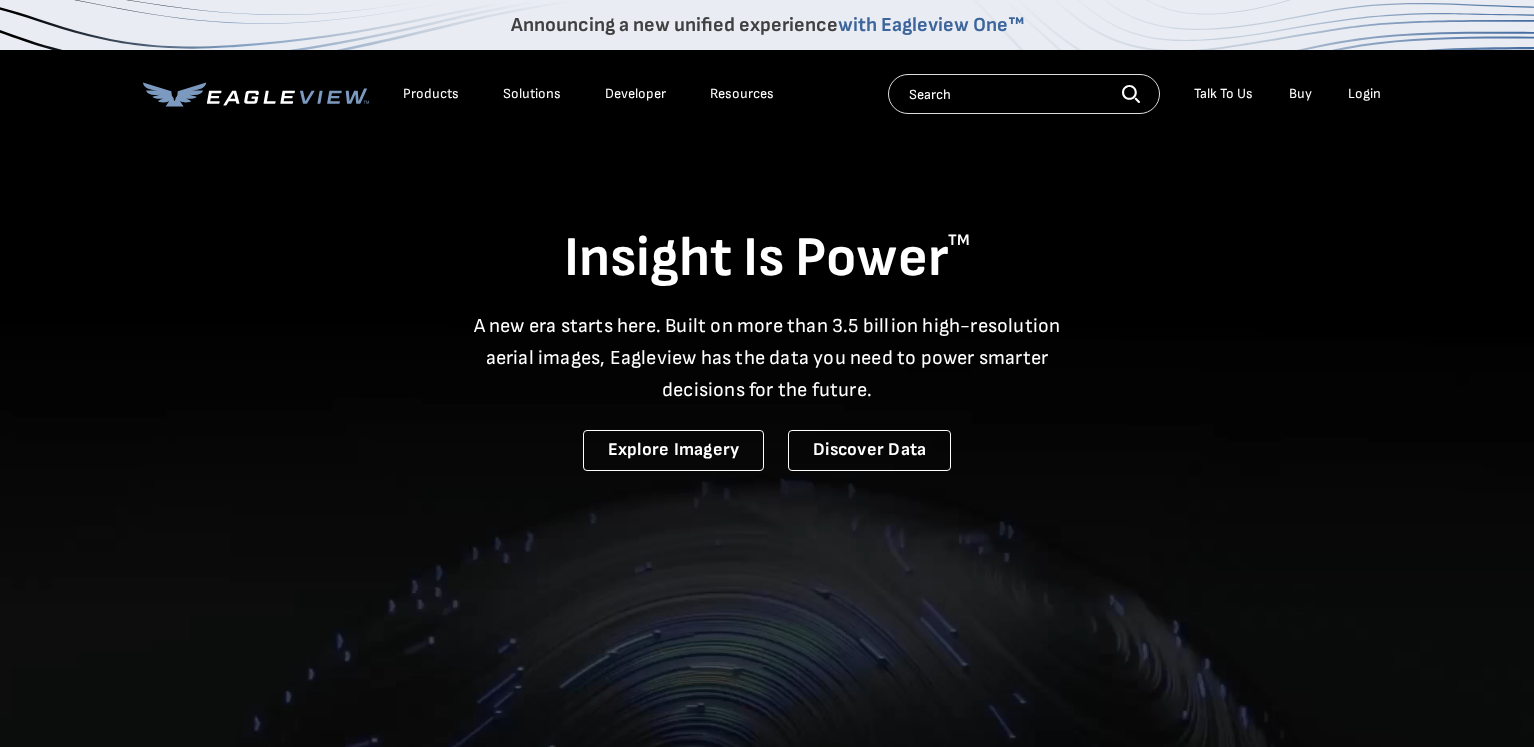 scroll, scrollTop: 0, scrollLeft: 0, axis: both 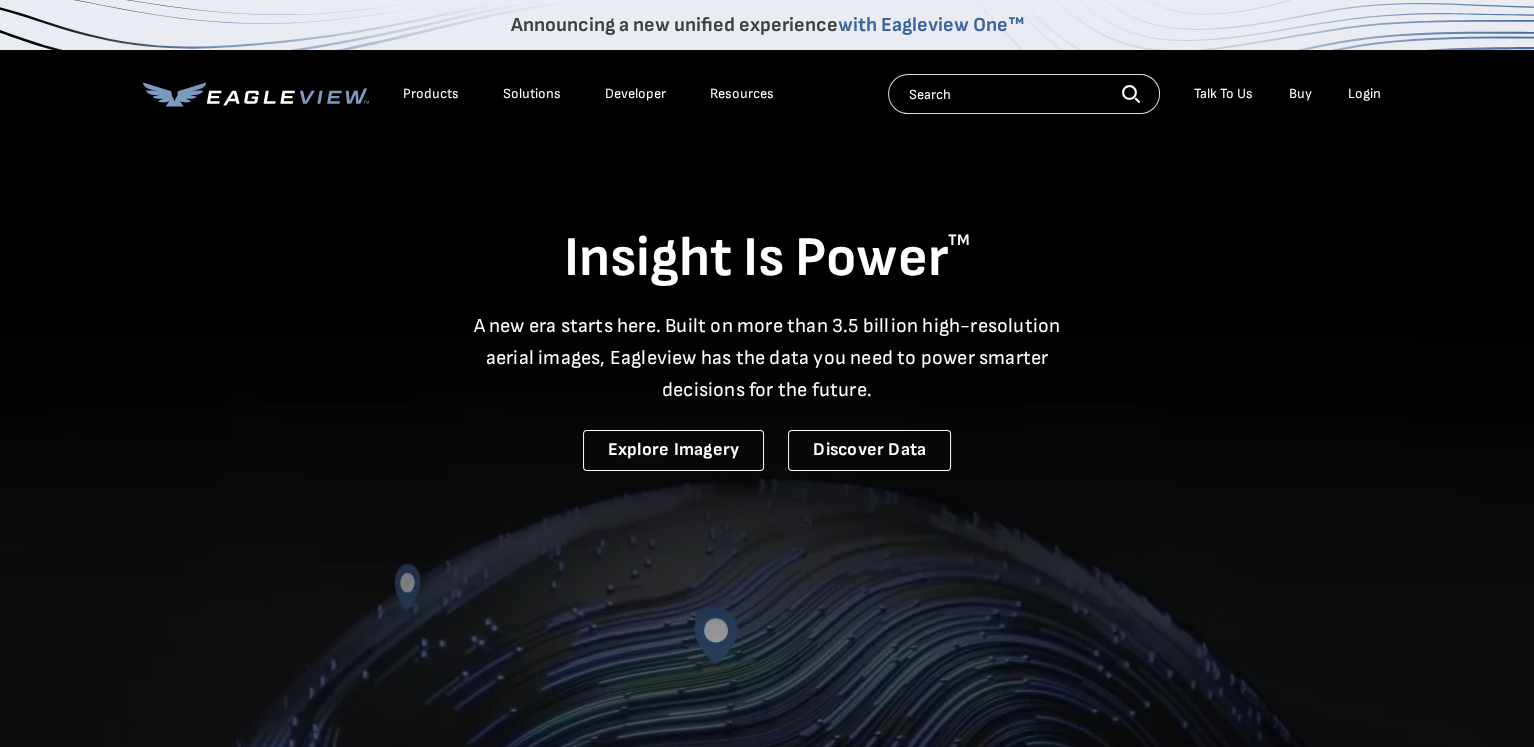 click at bounding box center (1024, 94) 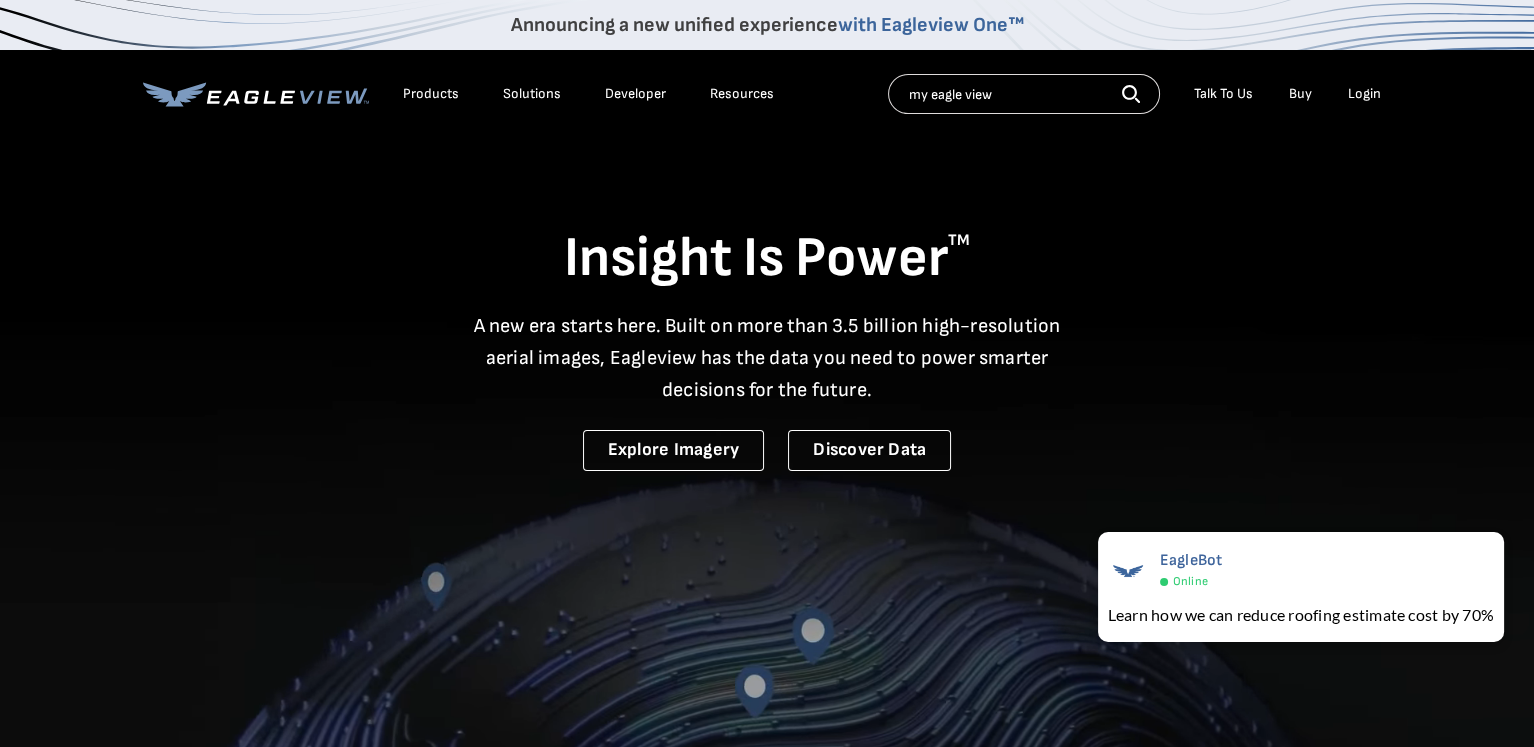 type on "my eagle view" 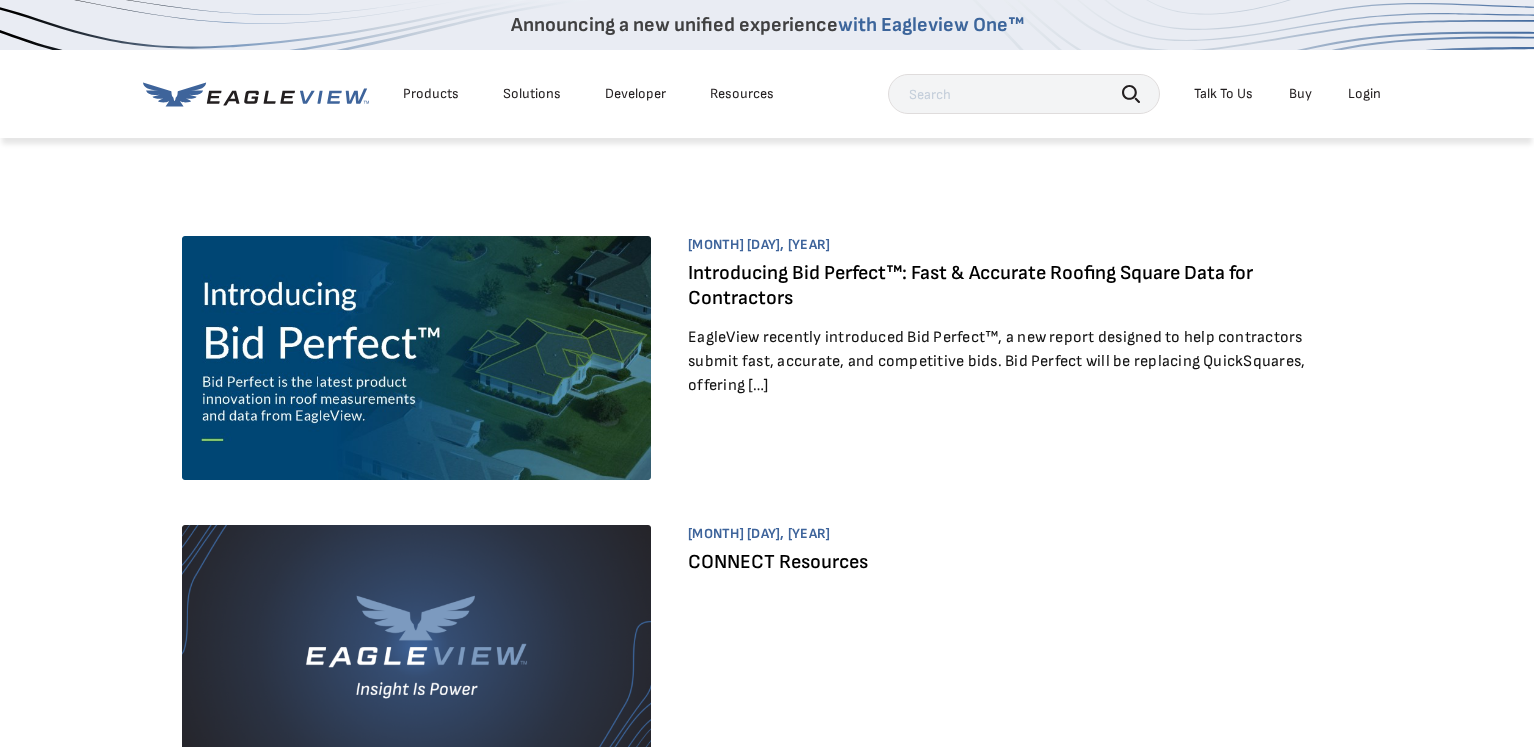 scroll, scrollTop: 0, scrollLeft: 0, axis: both 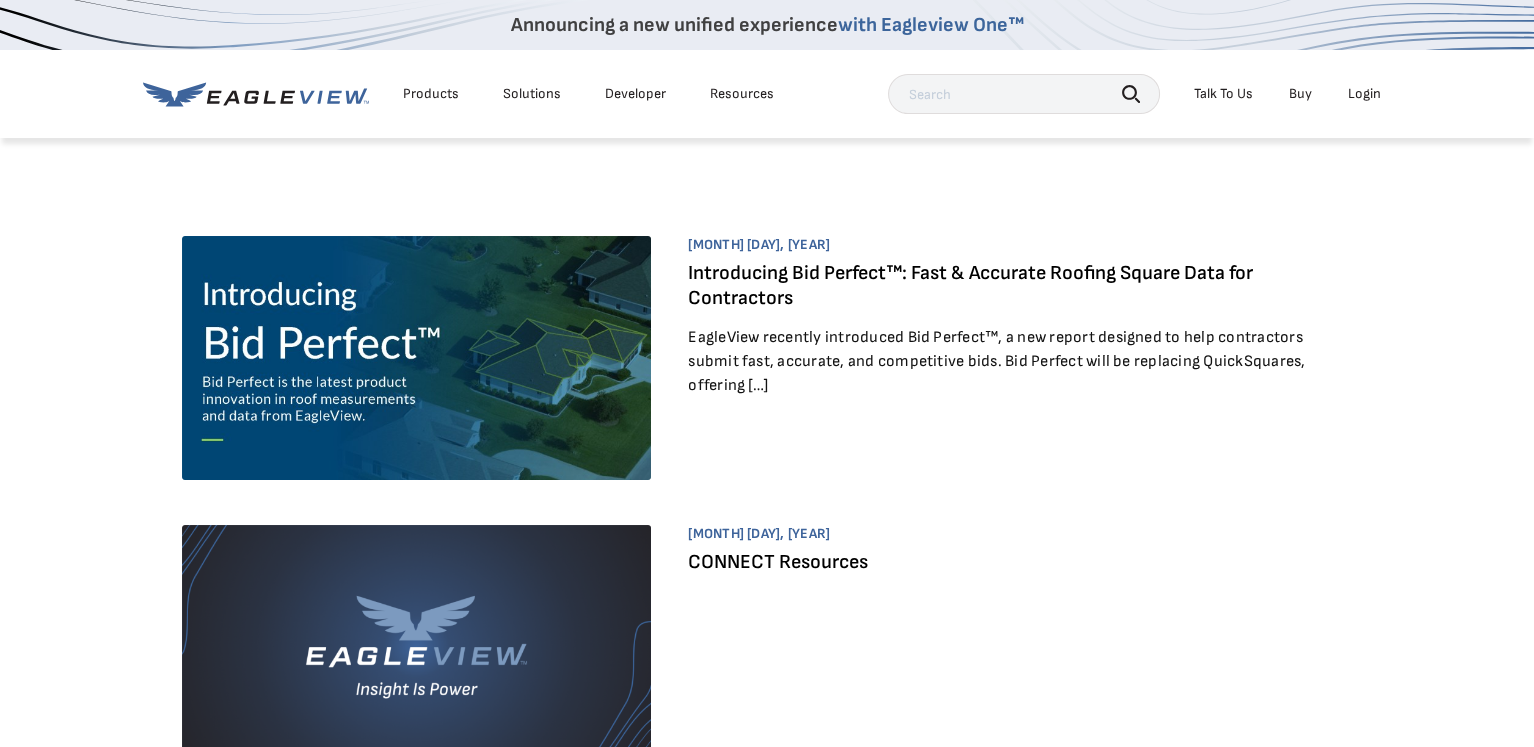 click at bounding box center (1024, 94) 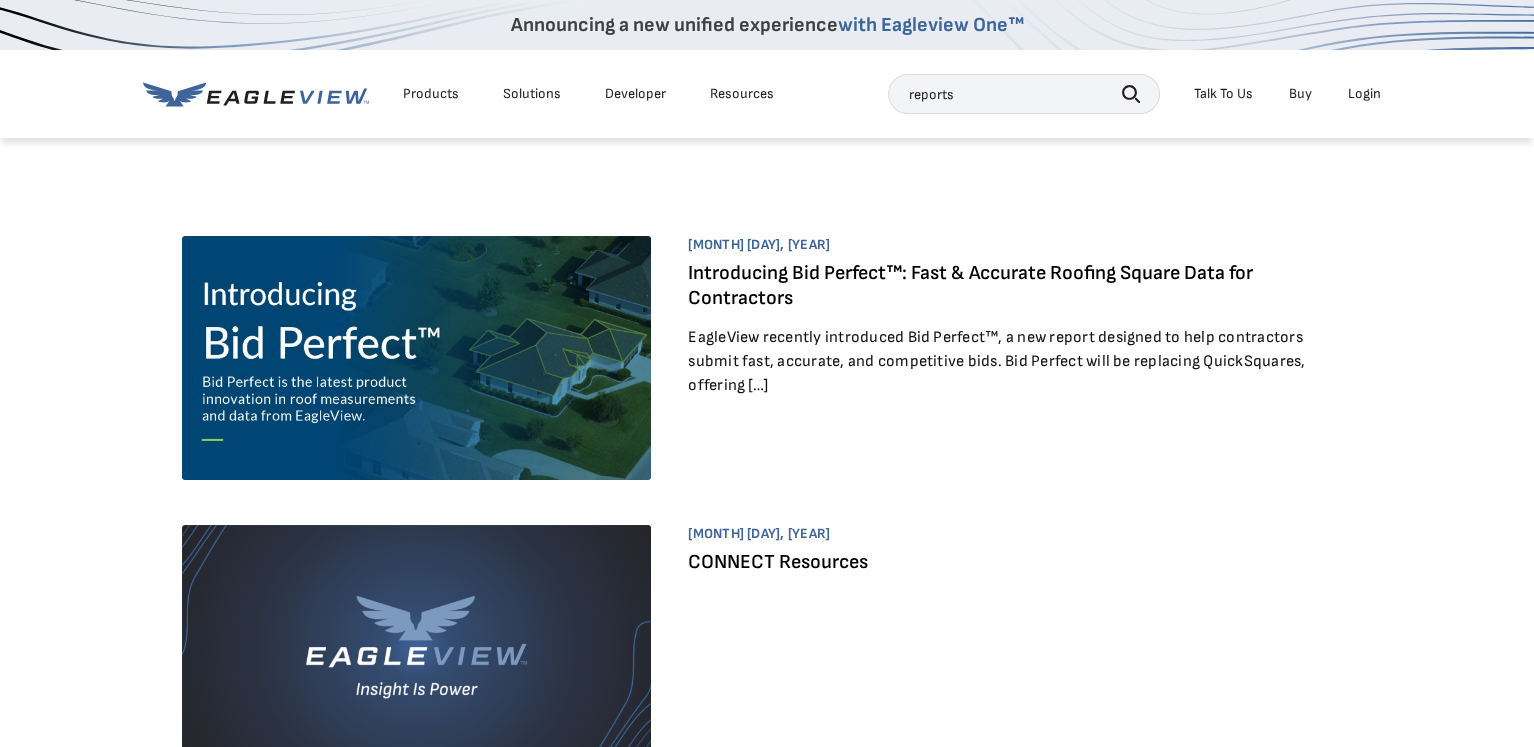 type on "reports" 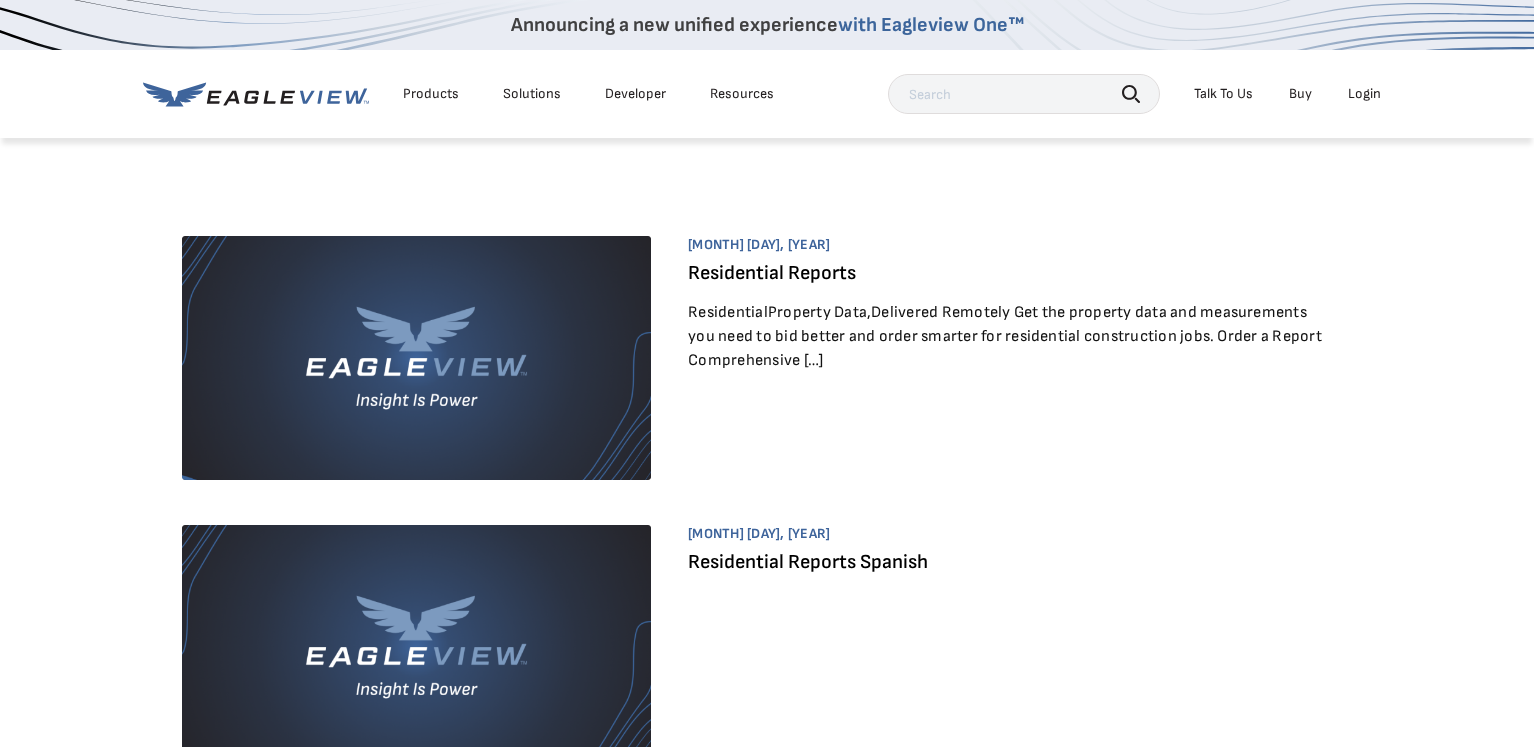 scroll, scrollTop: 0, scrollLeft: 0, axis: both 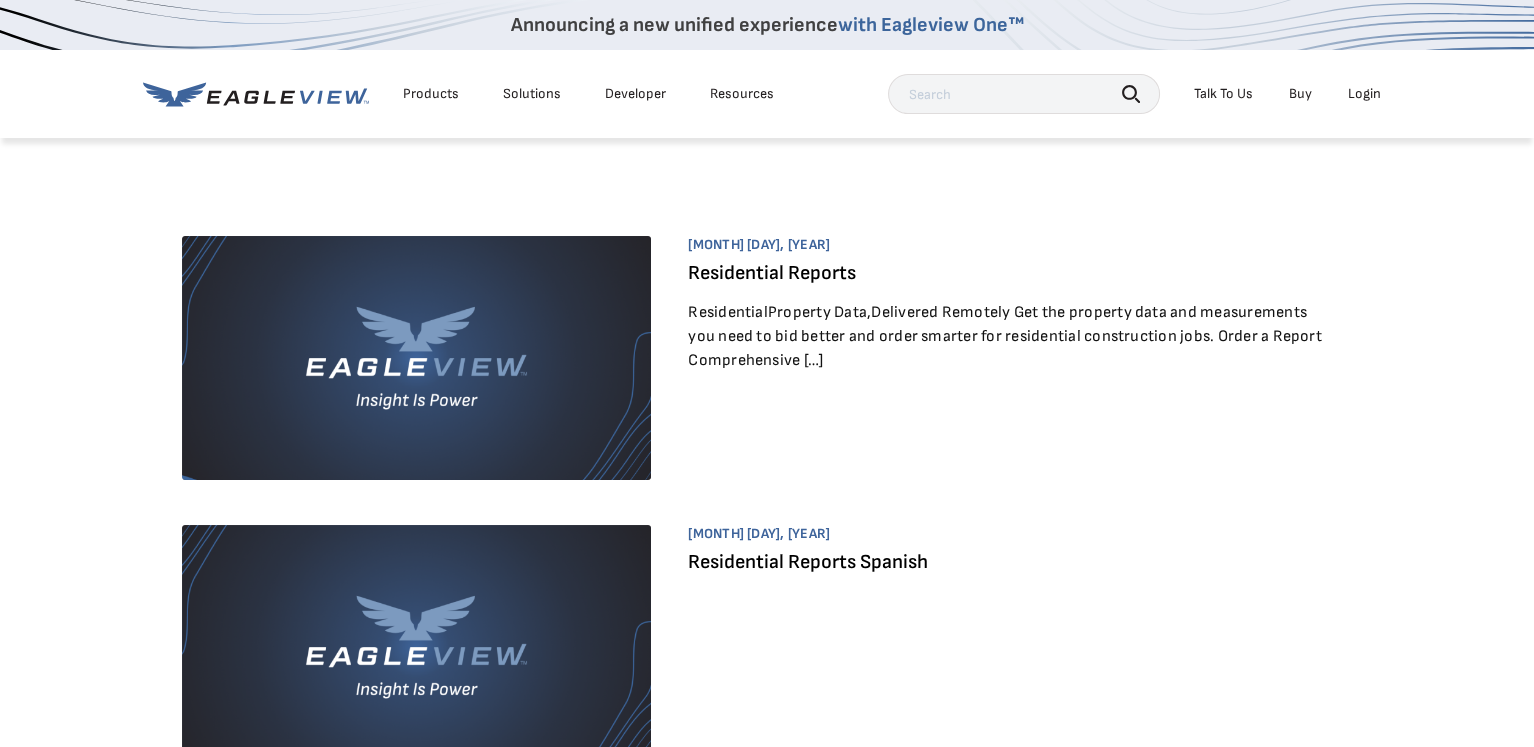 click 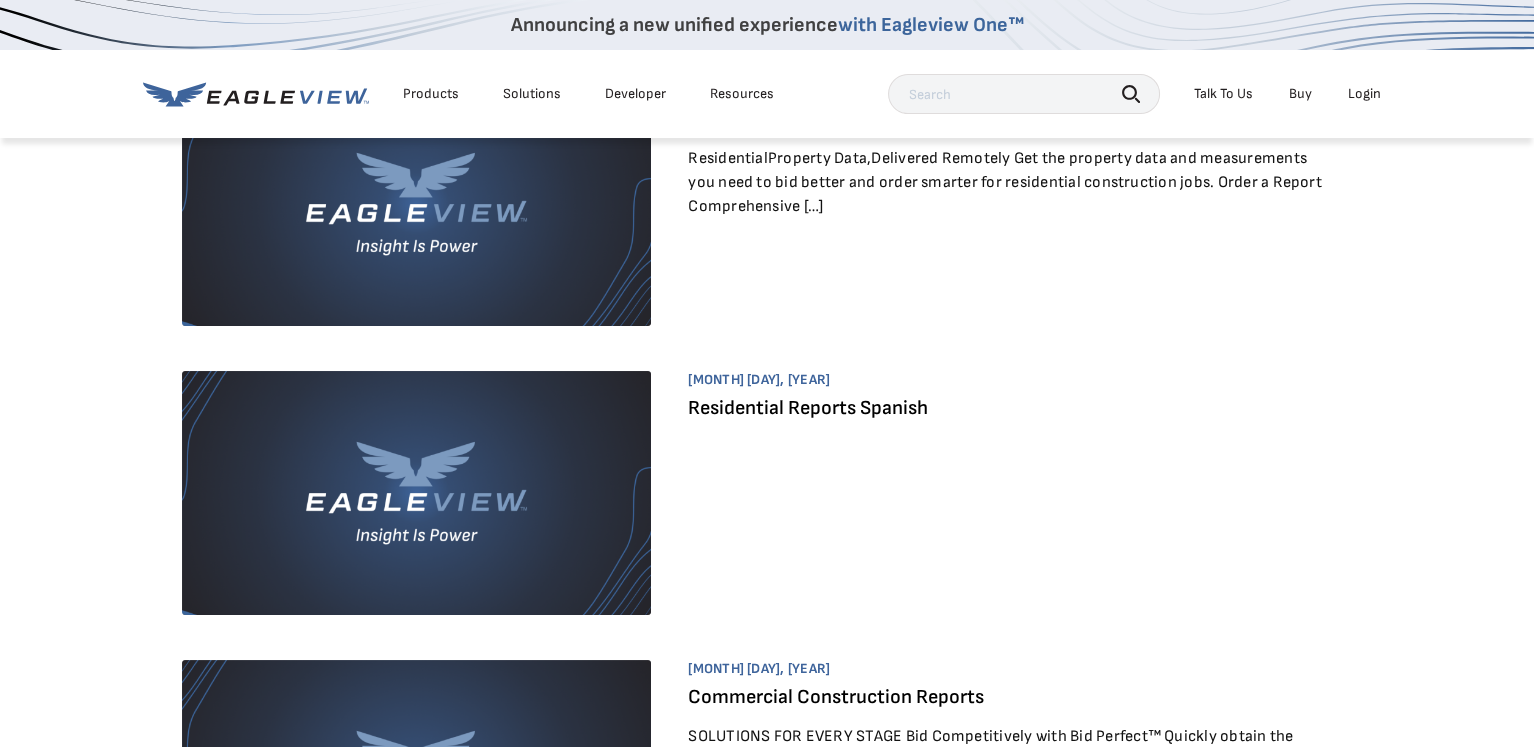 scroll, scrollTop: 0, scrollLeft: 0, axis: both 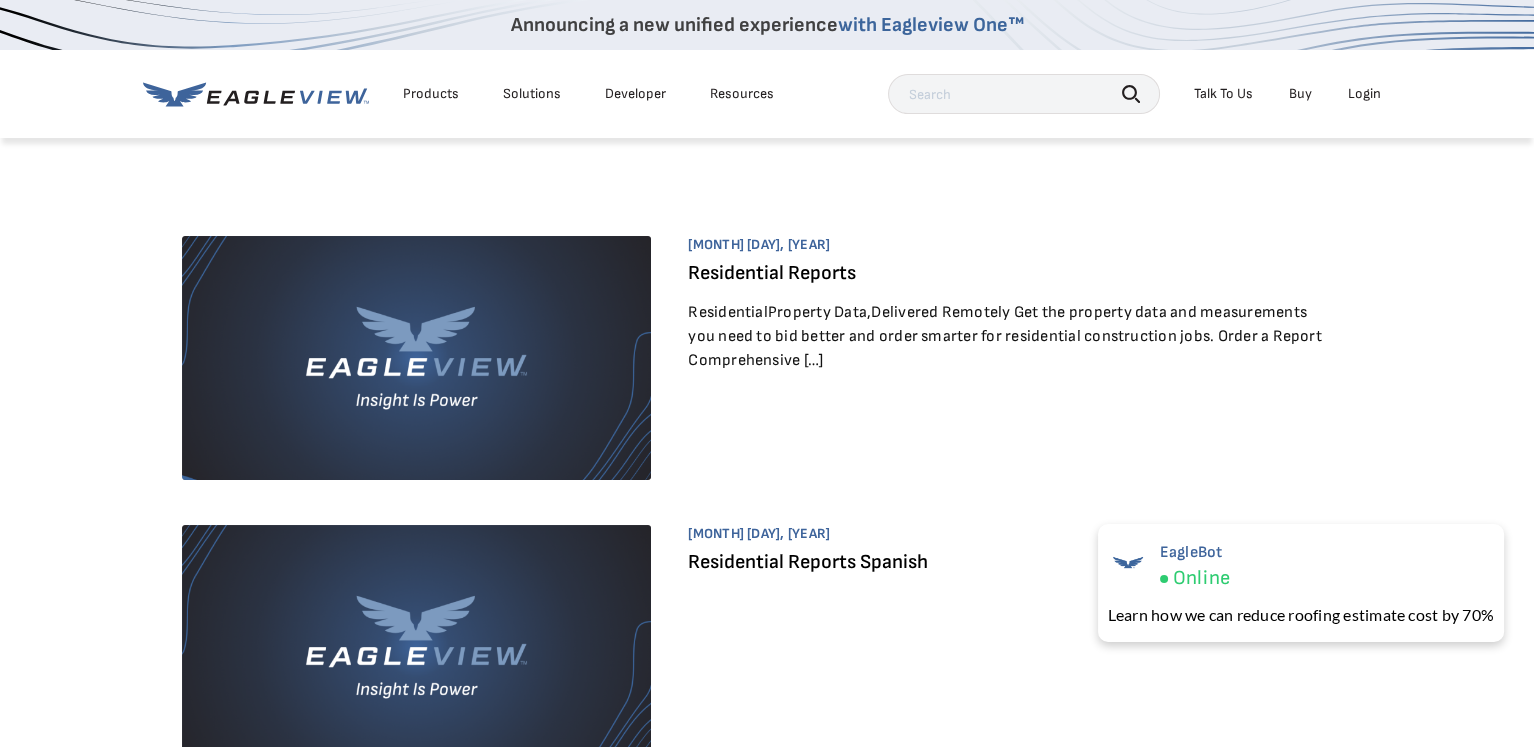 click on "Login" at bounding box center (1364, 94) 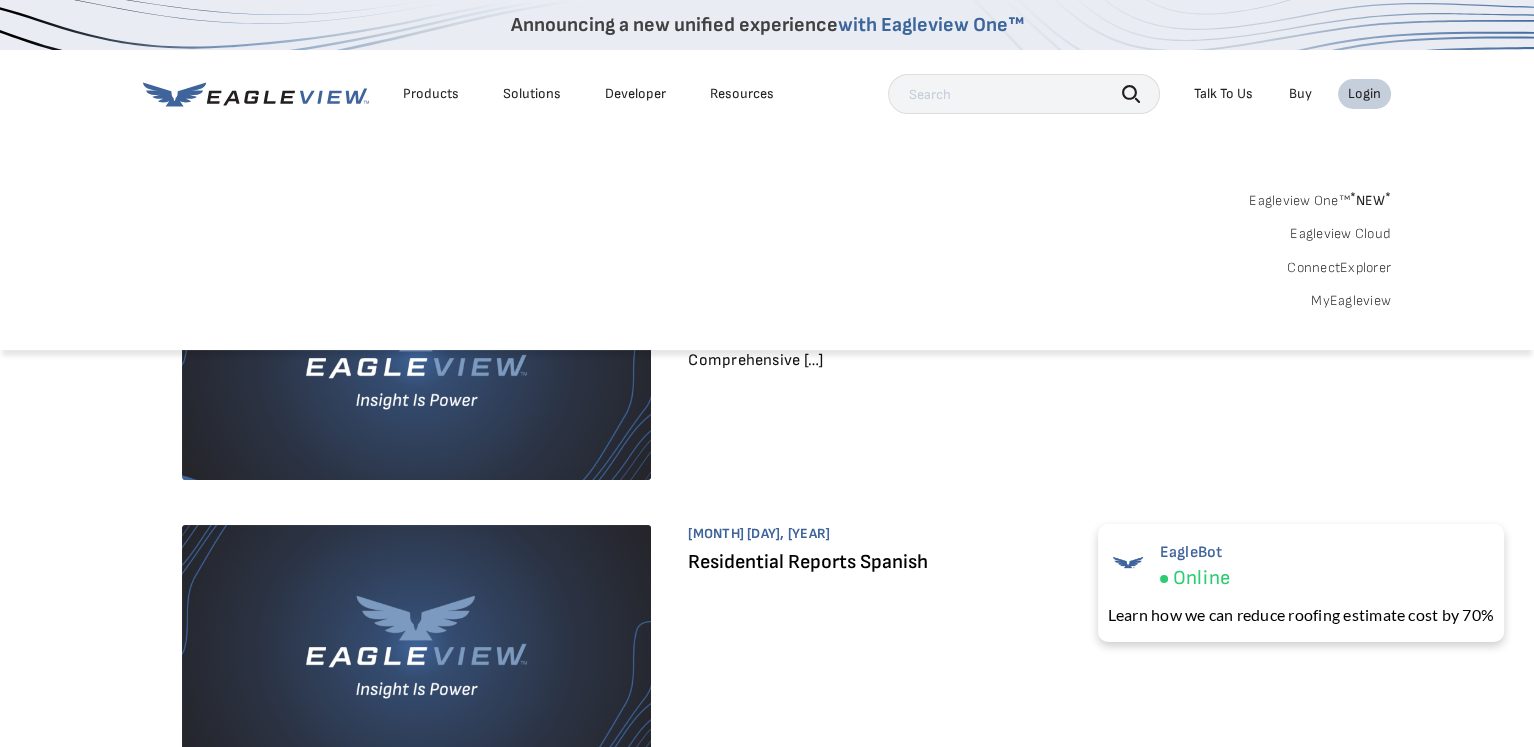 click on "MyEagleview" at bounding box center (1351, 301) 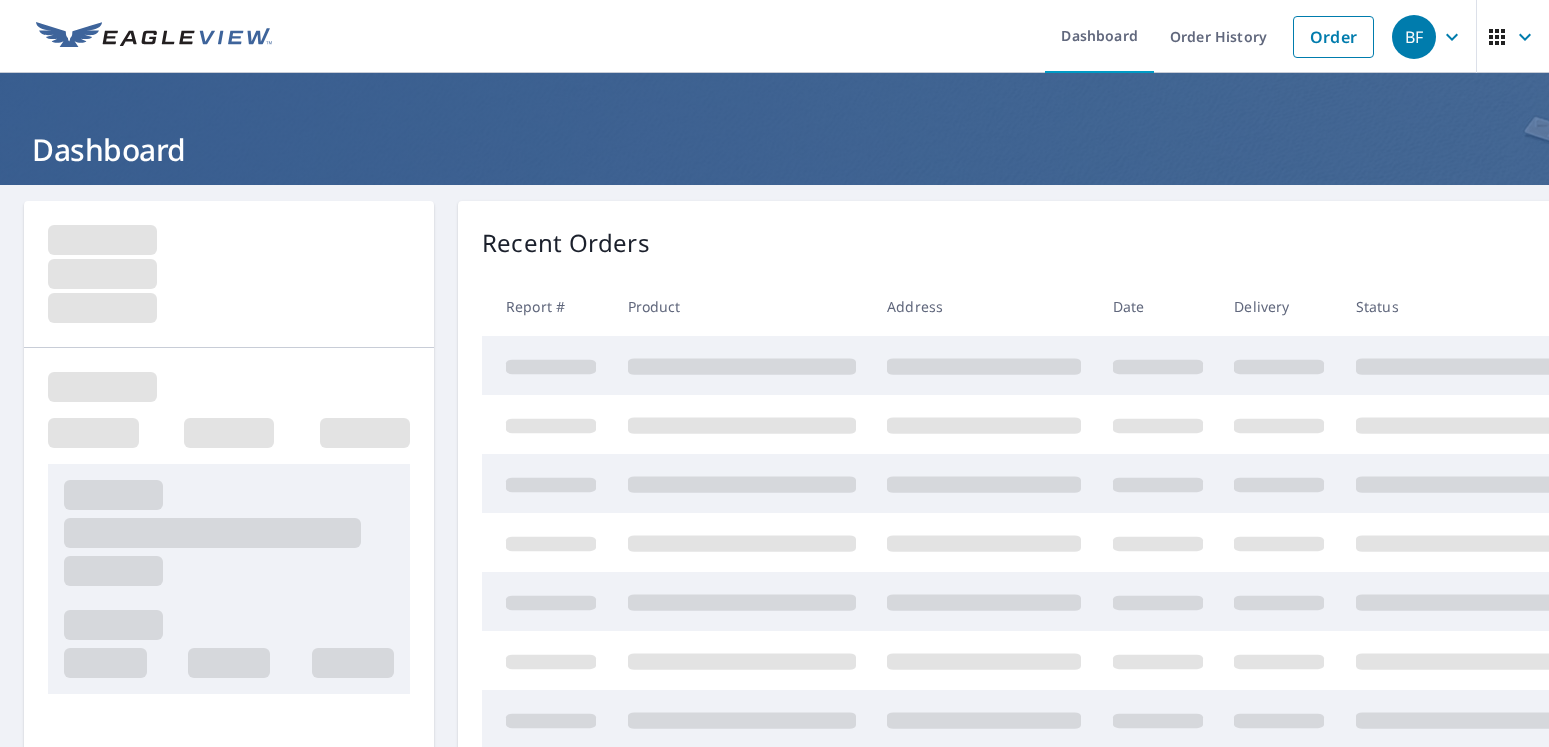 scroll, scrollTop: 0, scrollLeft: 0, axis: both 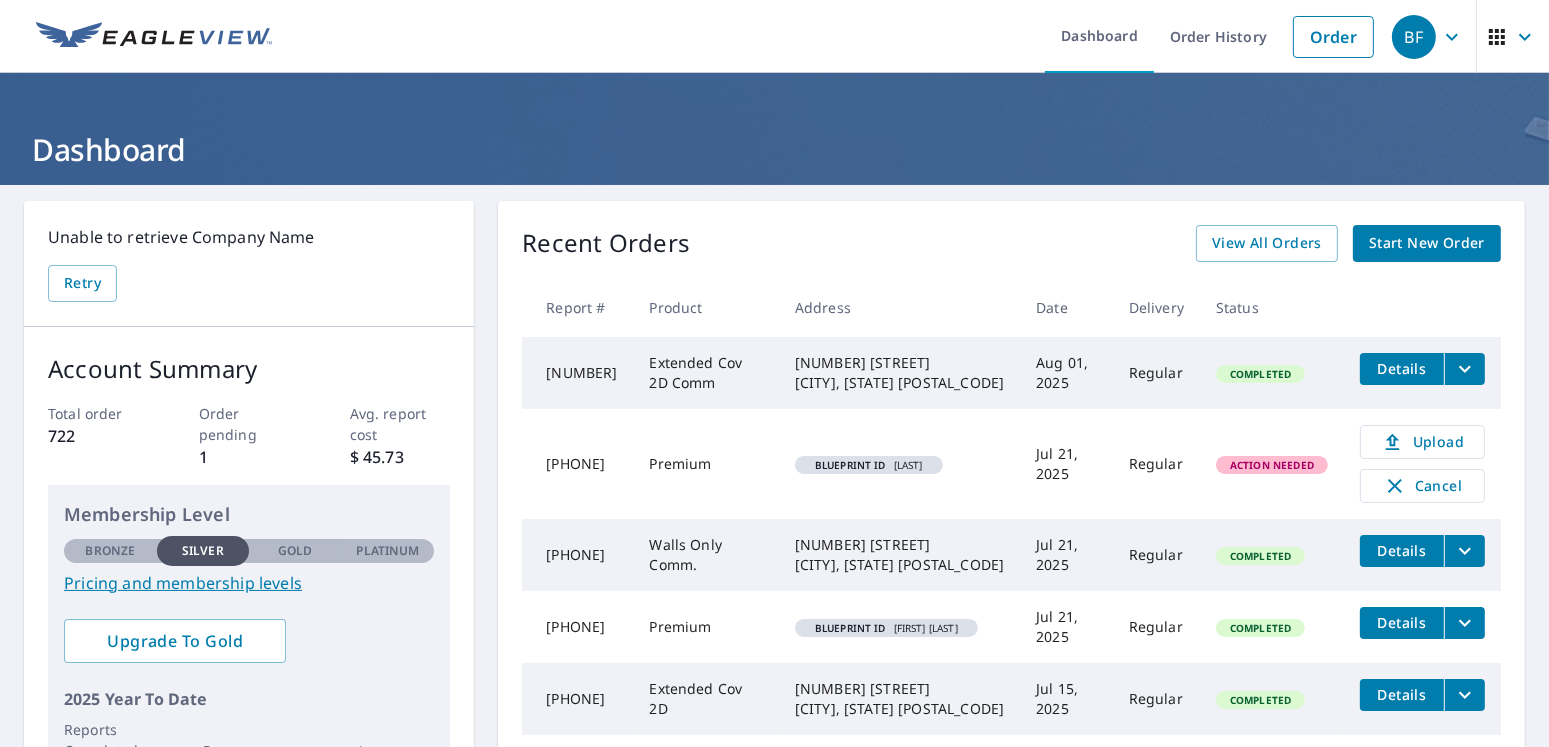 click 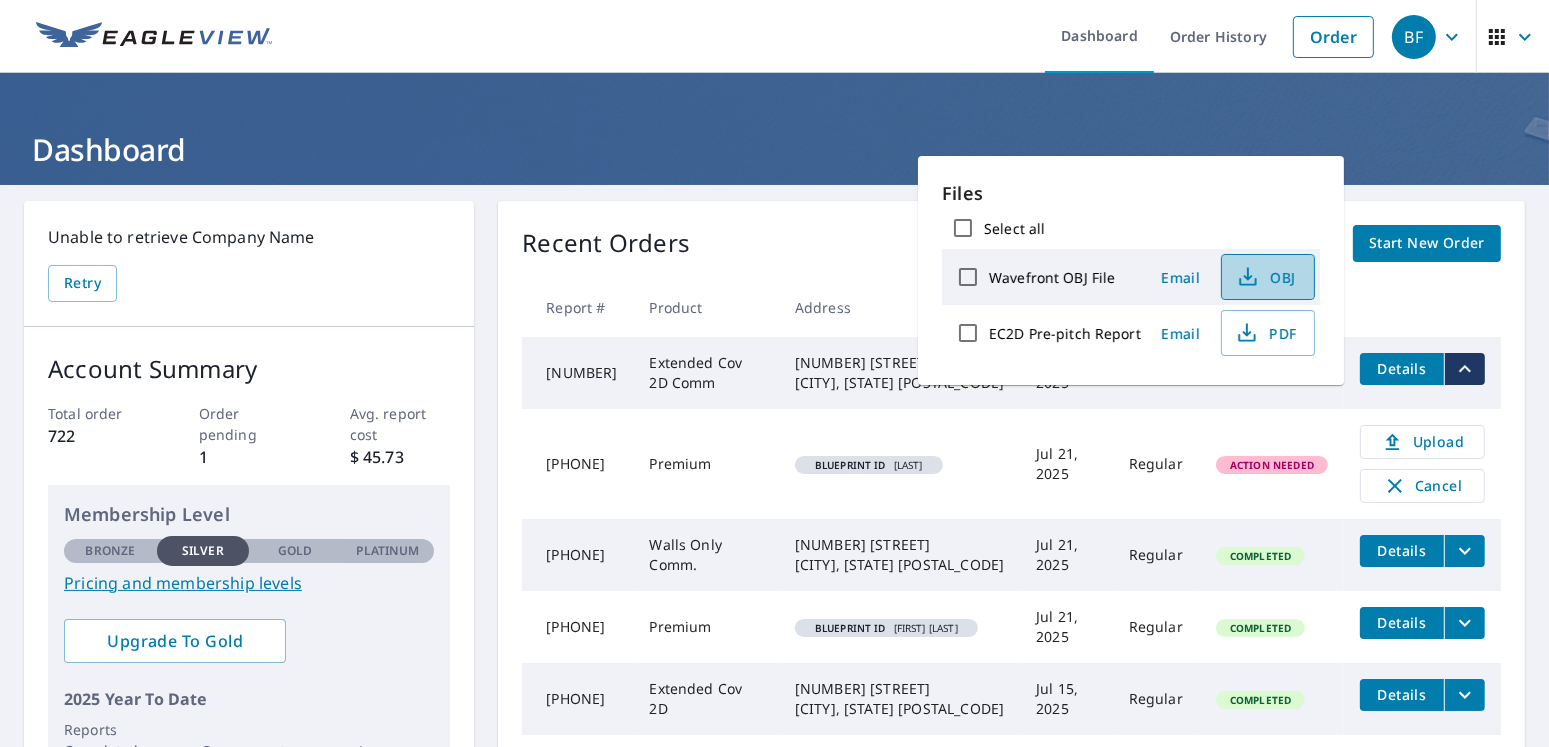click on "OBJ" at bounding box center [1266, 277] 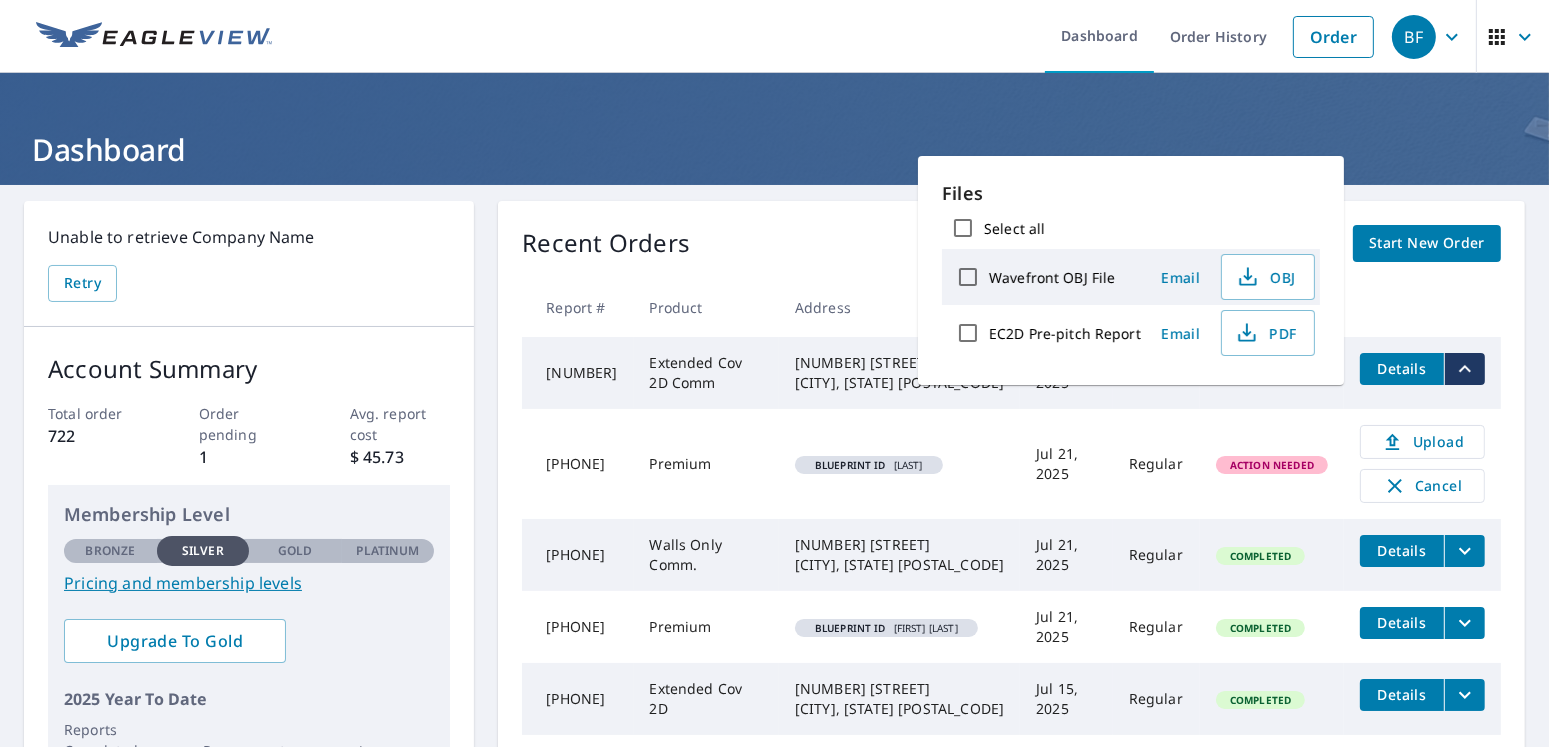 click 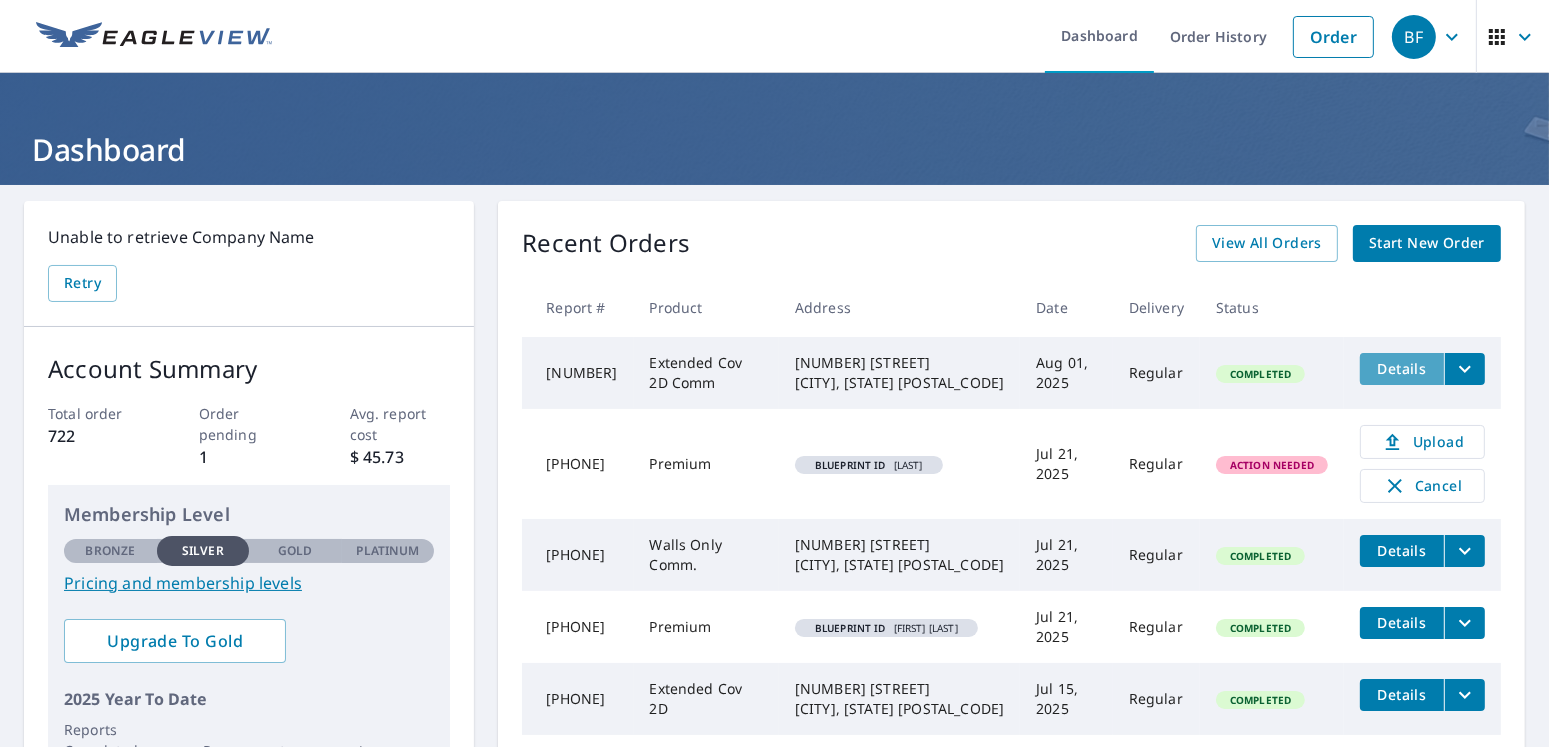 click on "Details" at bounding box center (1402, 368) 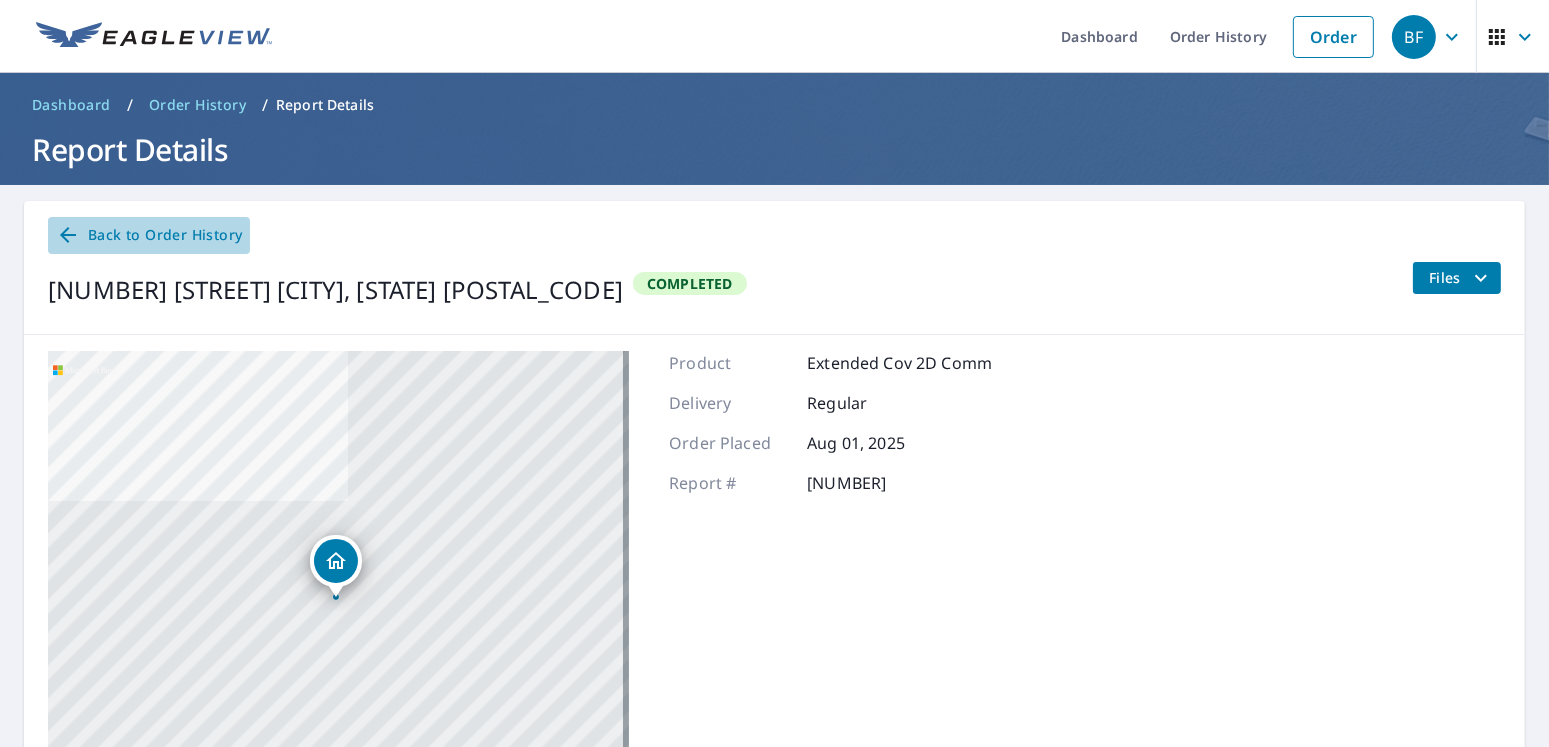 drag, startPoint x: 163, startPoint y: 220, endPoint x: 139, endPoint y: 238, distance: 30 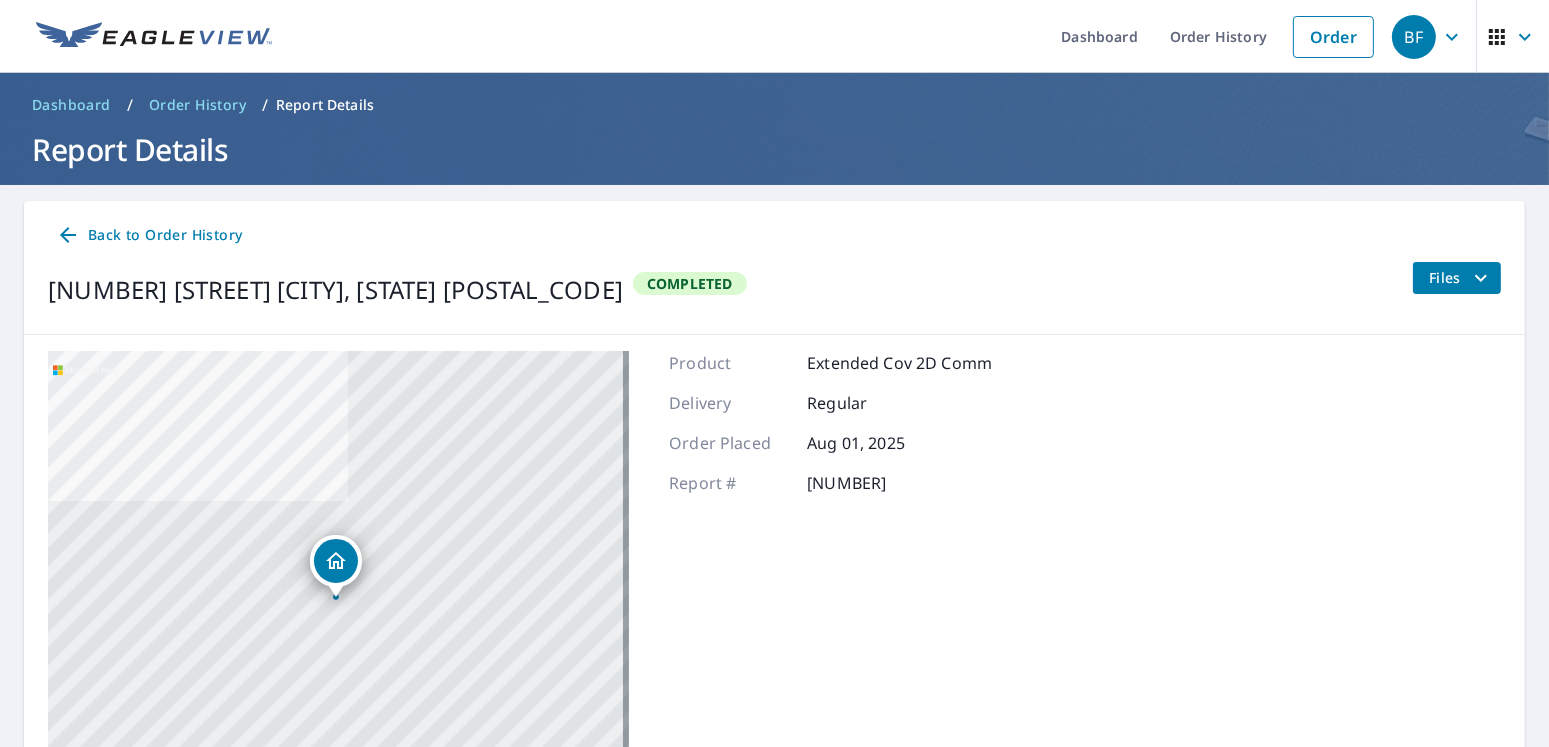 drag, startPoint x: 139, startPoint y: 238, endPoint x: 710, endPoint y: 525, distance: 639.06964 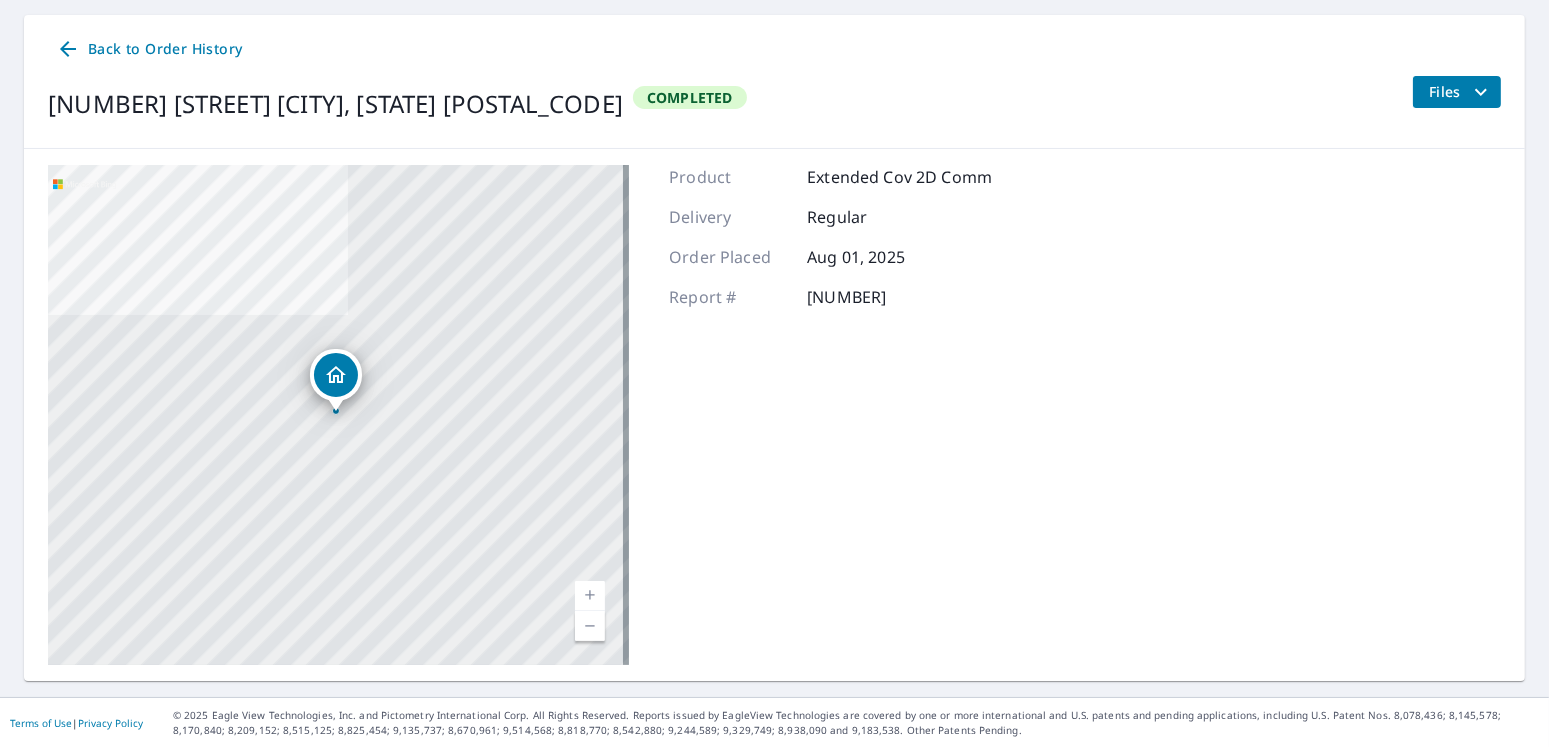 scroll, scrollTop: 0, scrollLeft: 0, axis: both 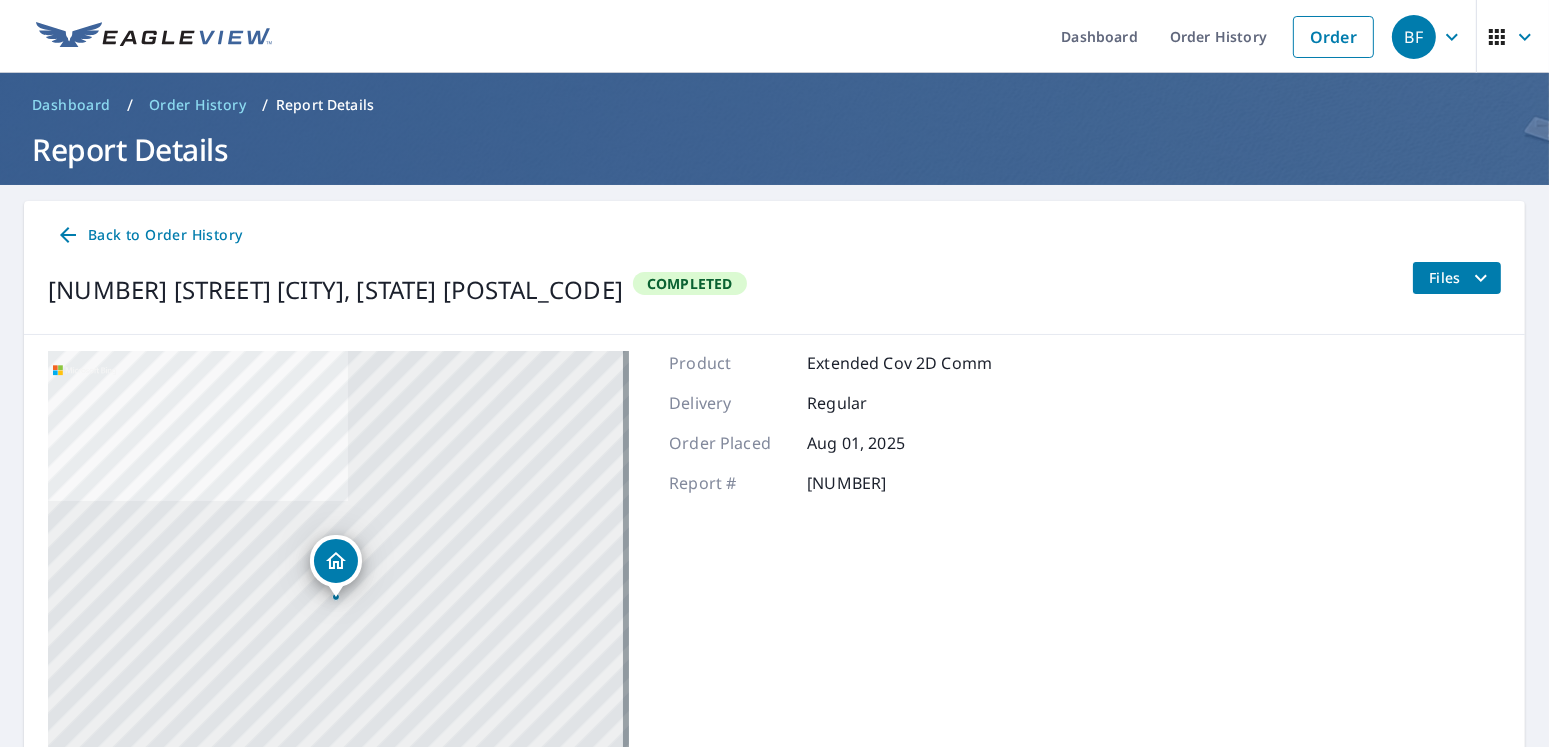 click on "Completed" at bounding box center (690, 283) 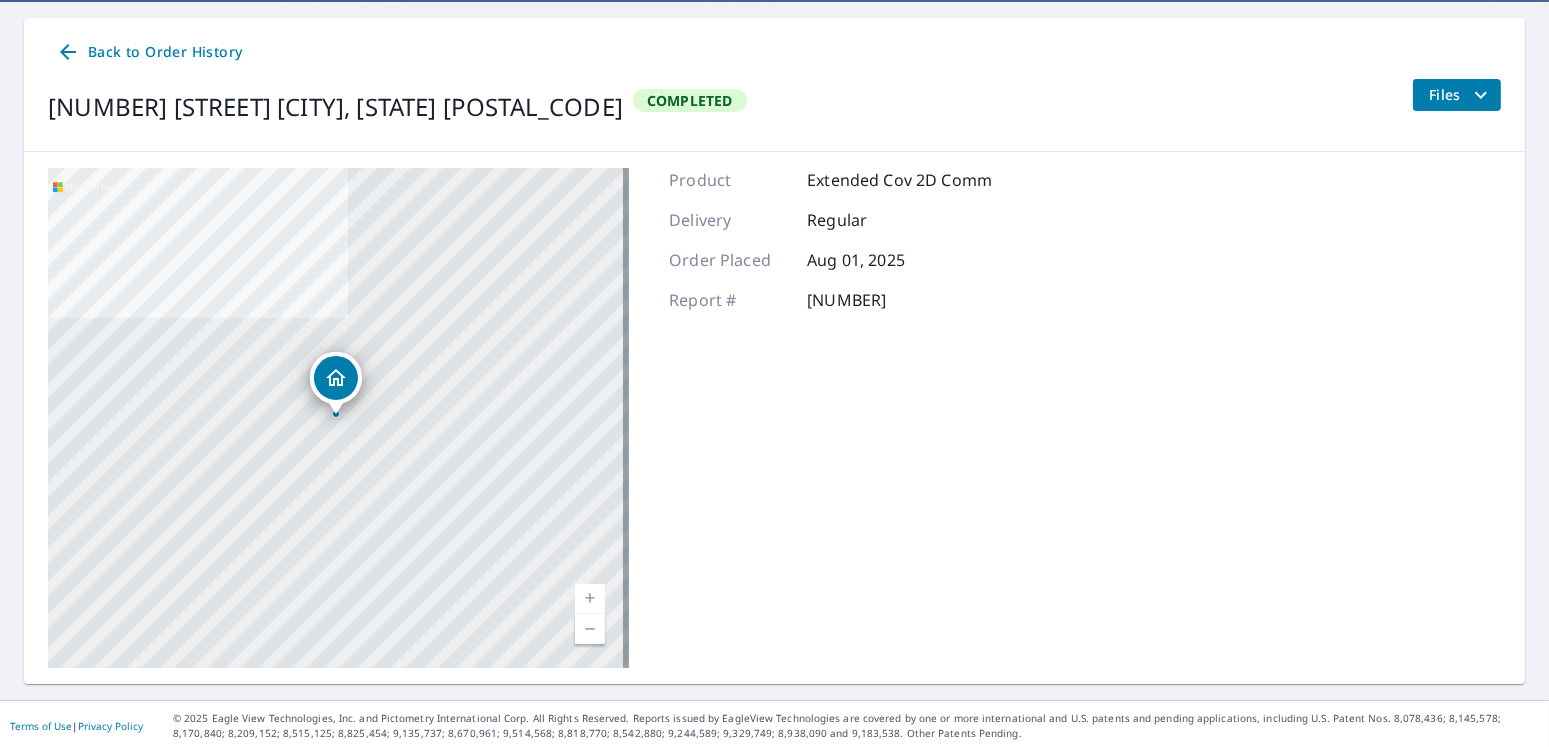 scroll, scrollTop: 186, scrollLeft: 0, axis: vertical 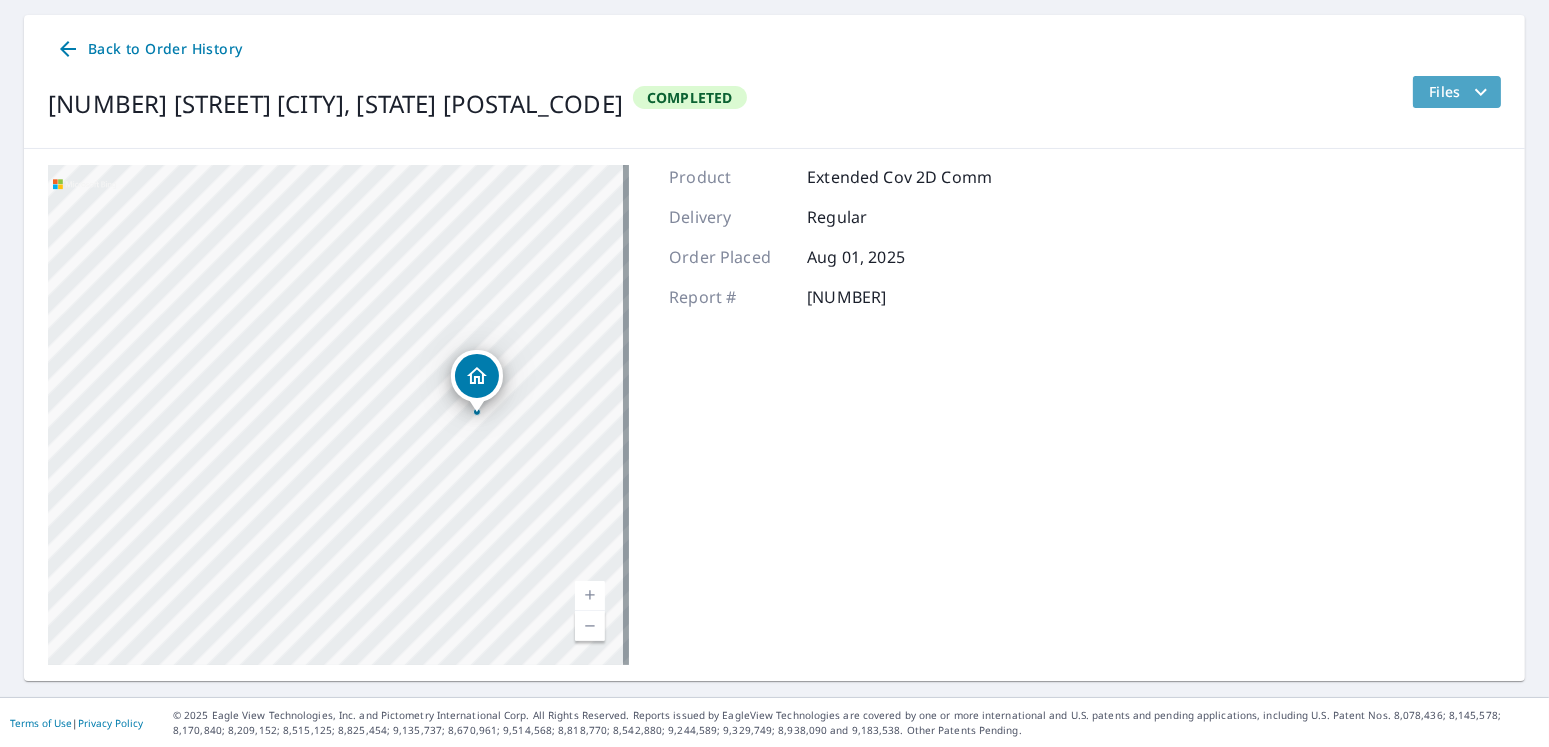 click 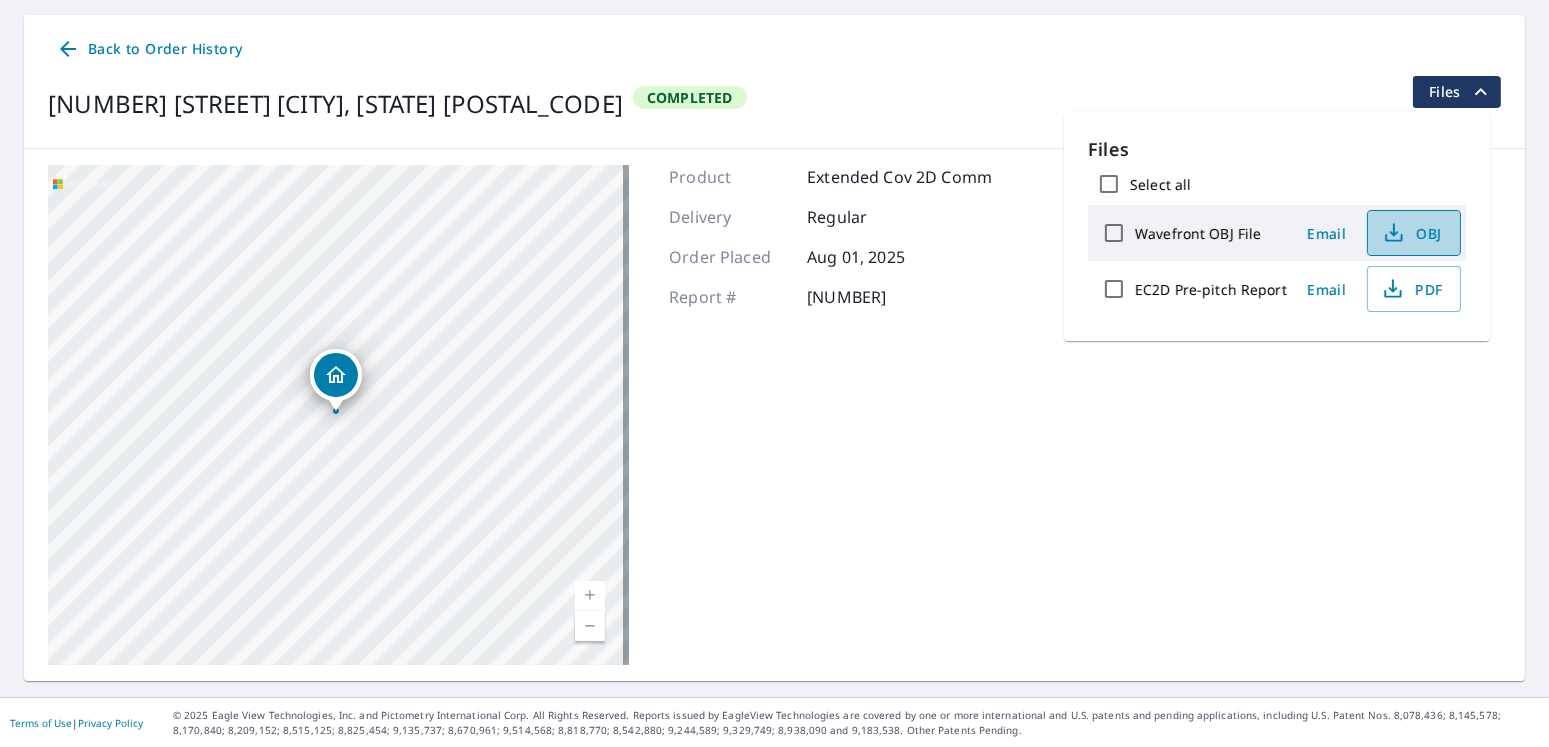click on "OBJ" at bounding box center [1412, 233] 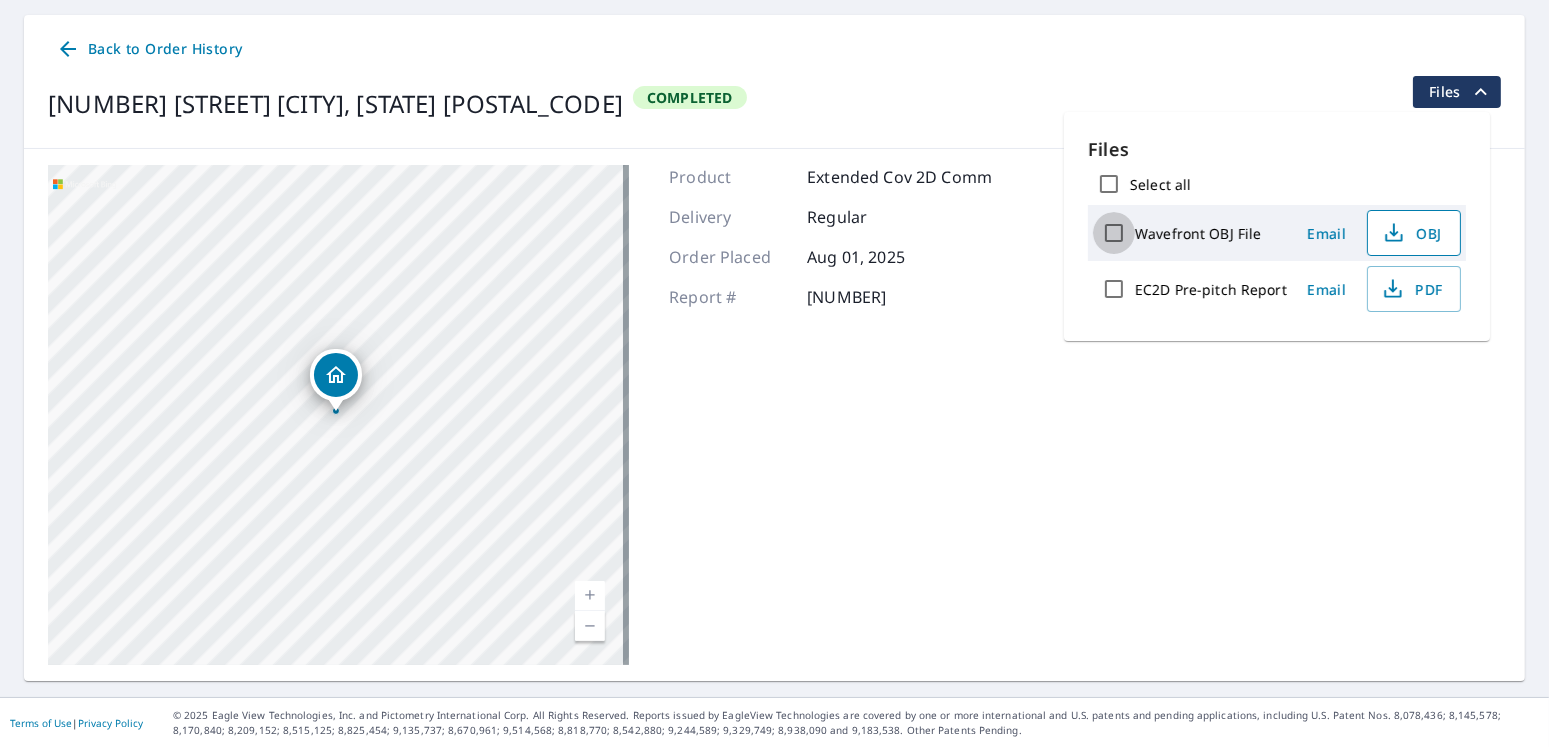 click on "Wavefront OBJ File" at bounding box center (1114, 233) 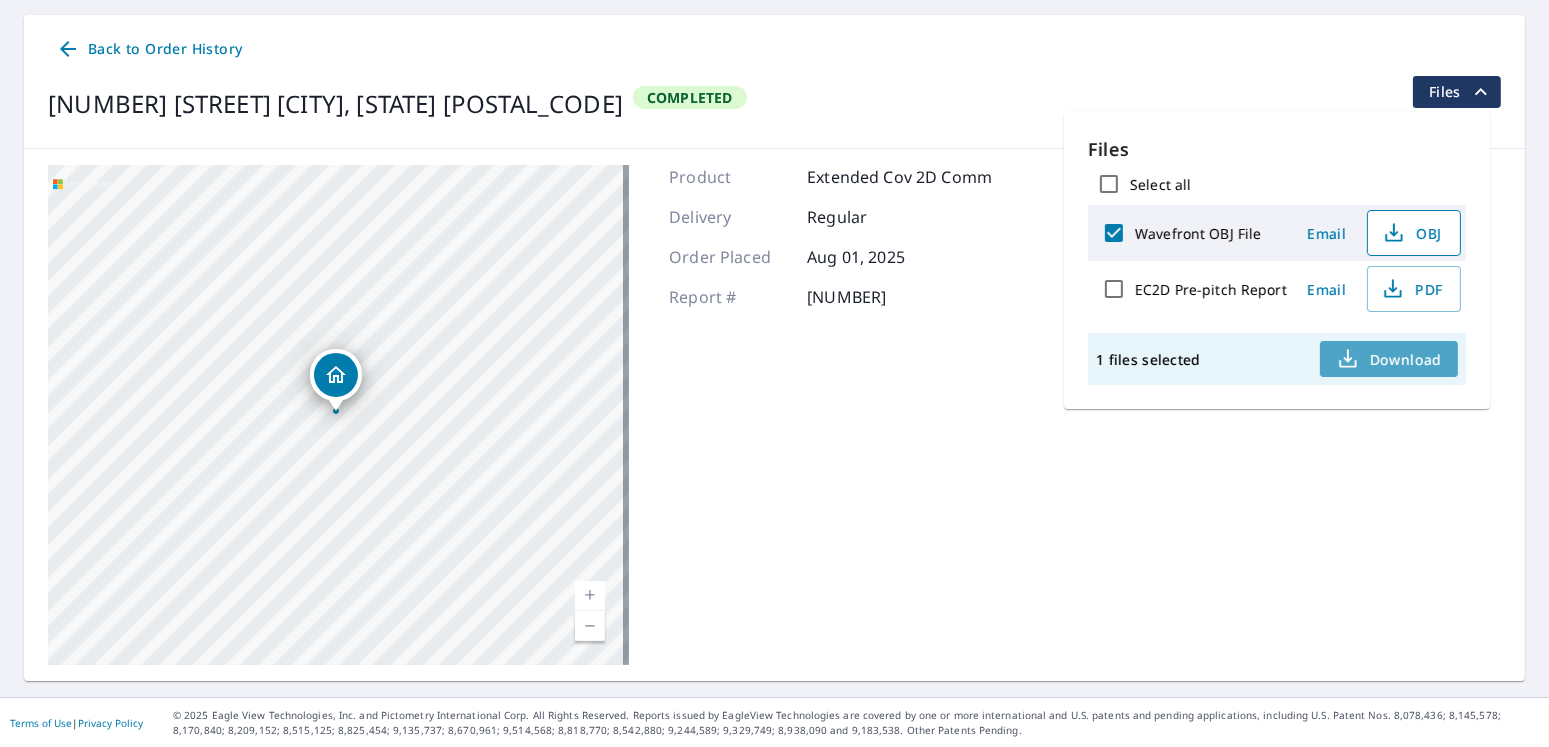 click on "Download" at bounding box center [1389, 359] 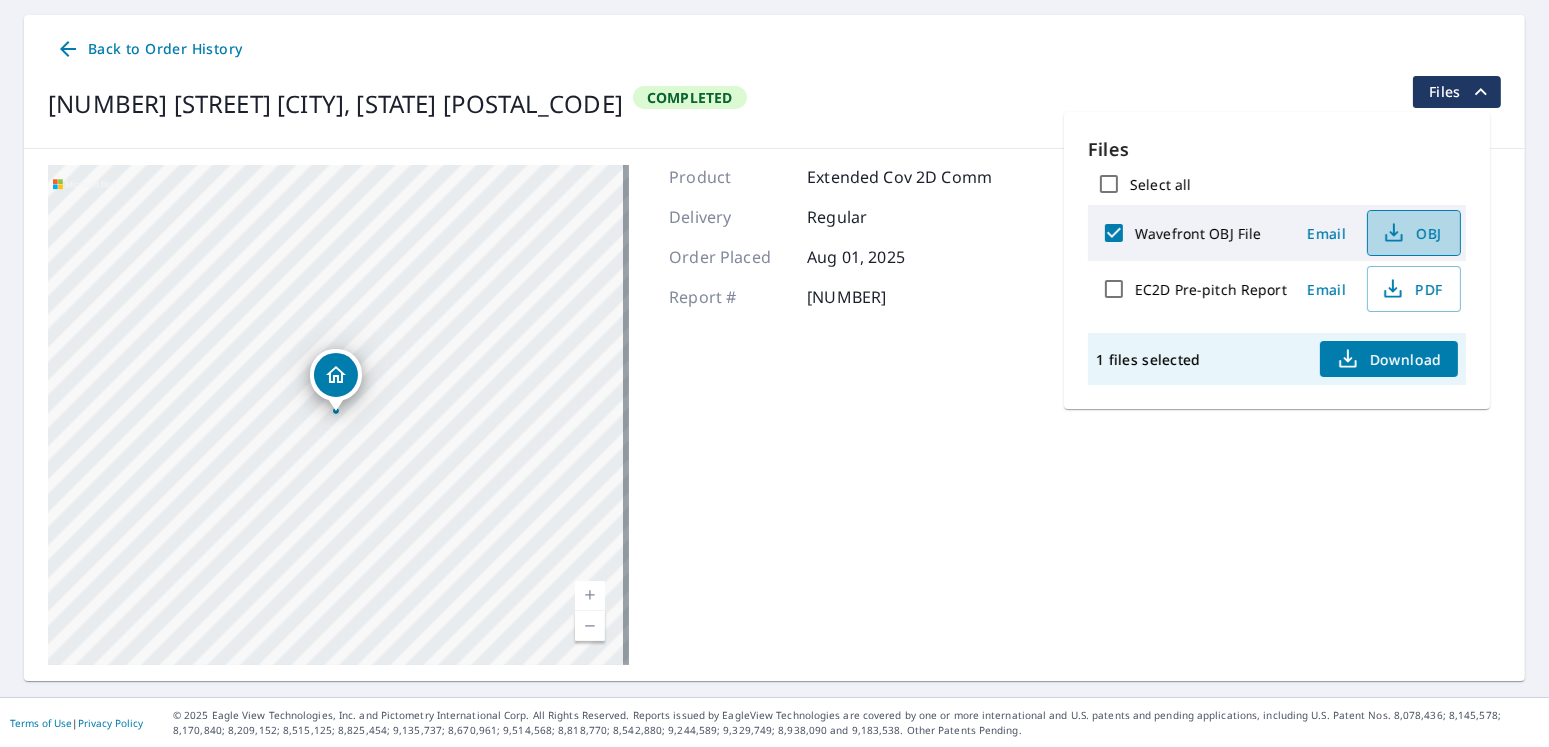 click on "OBJ" at bounding box center (1412, 233) 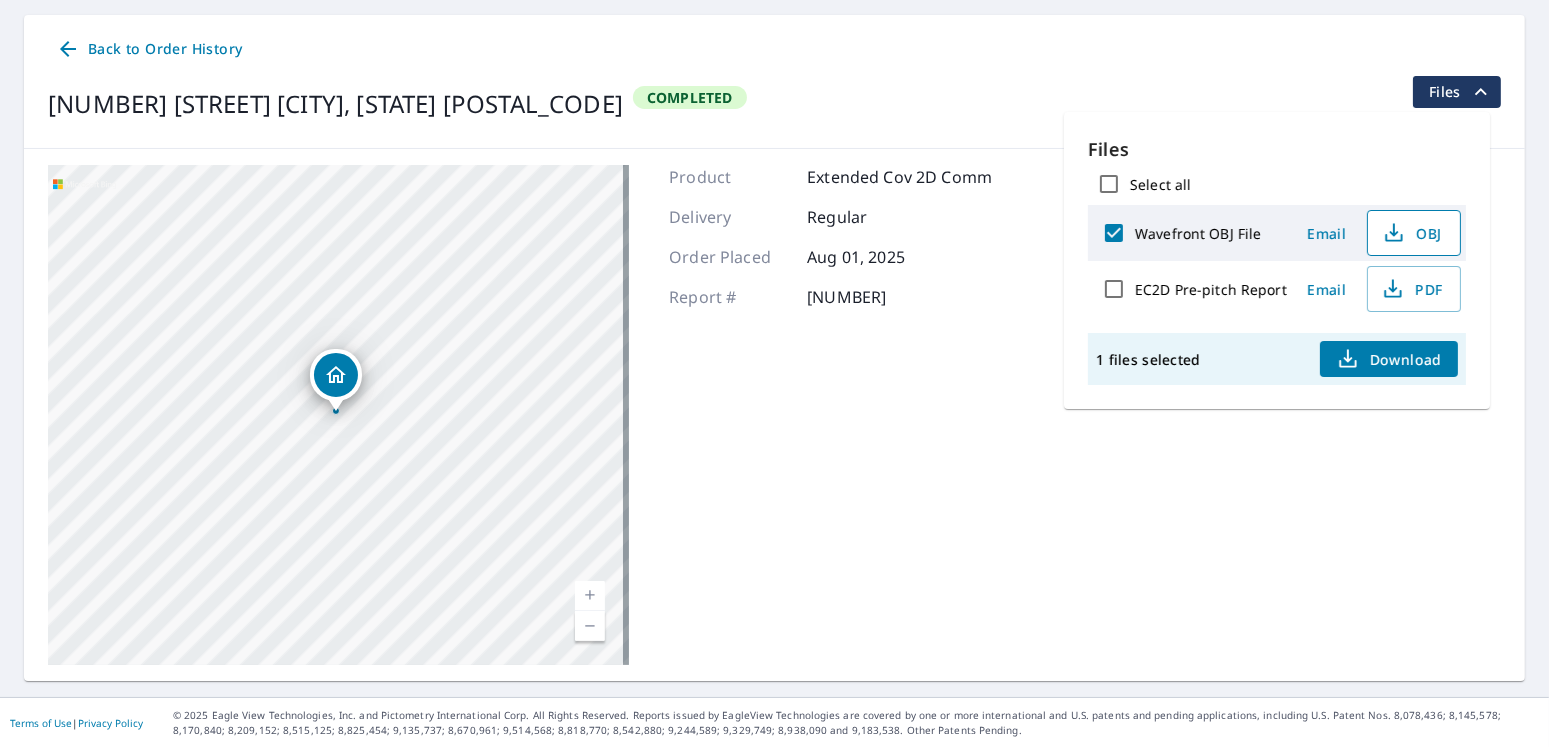 click on "OBJ" at bounding box center (1412, 233) 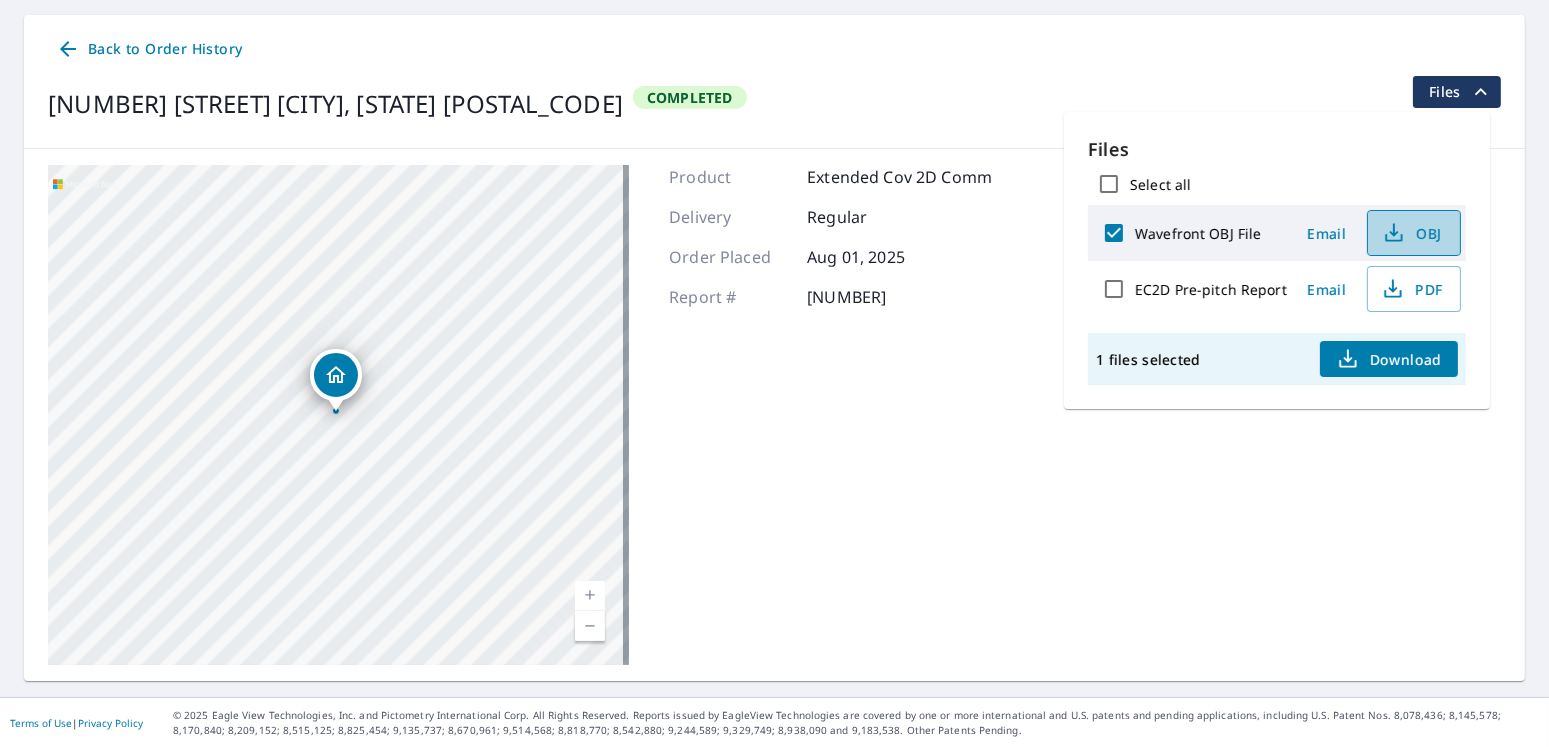 click 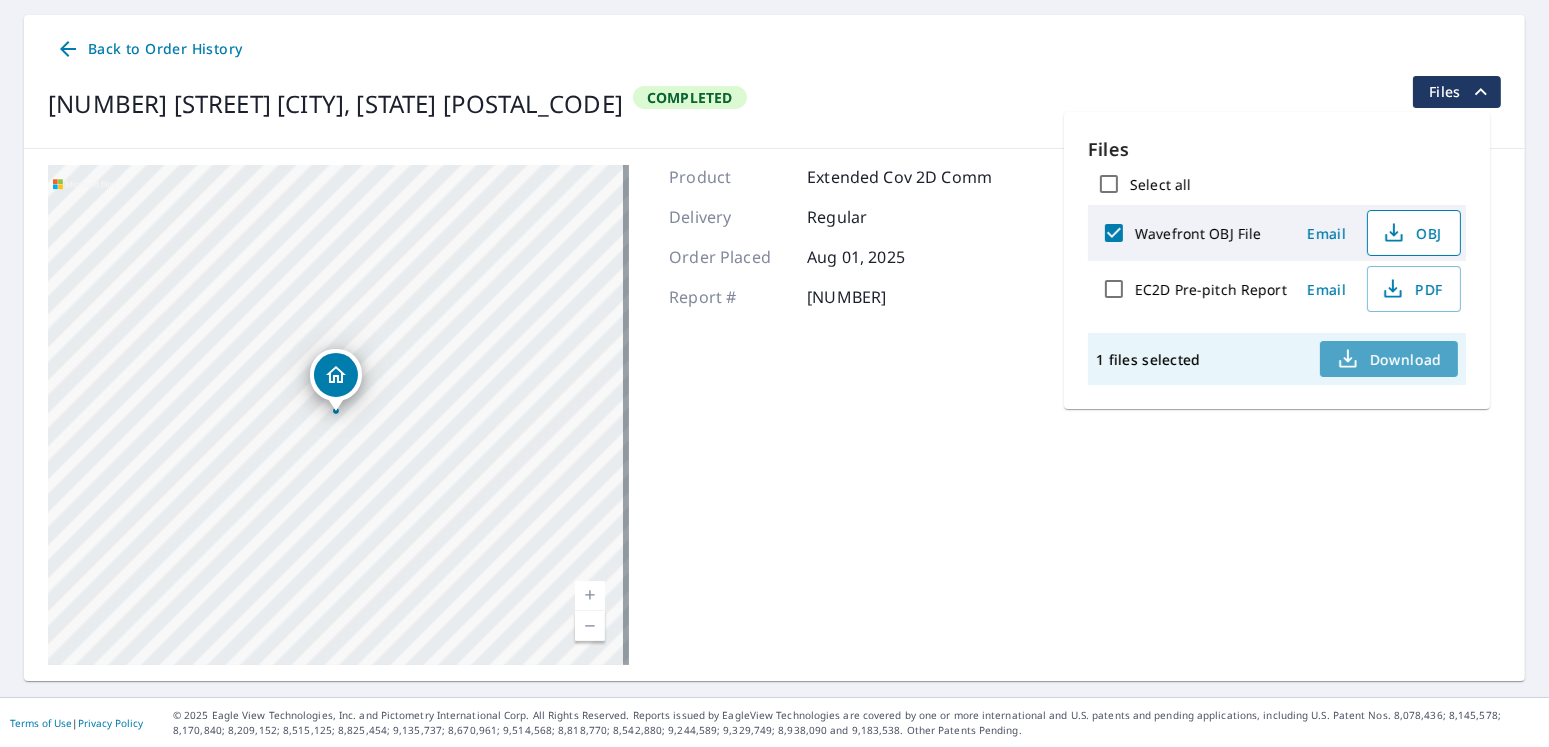 click on "Download" at bounding box center (1389, 359) 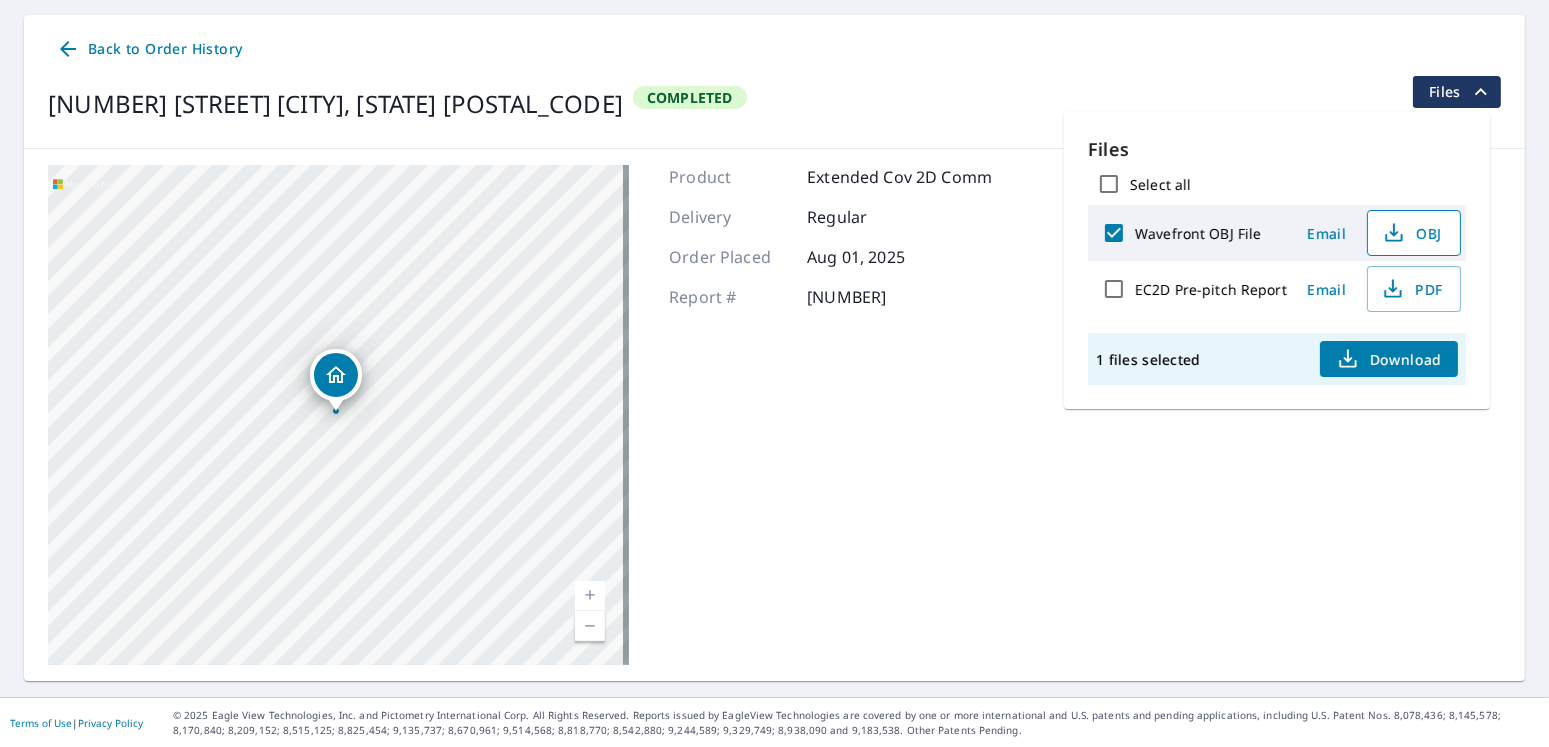 drag, startPoint x: 1252, startPoint y: 534, endPoint x: 1275, endPoint y: 641, distance: 109.444046 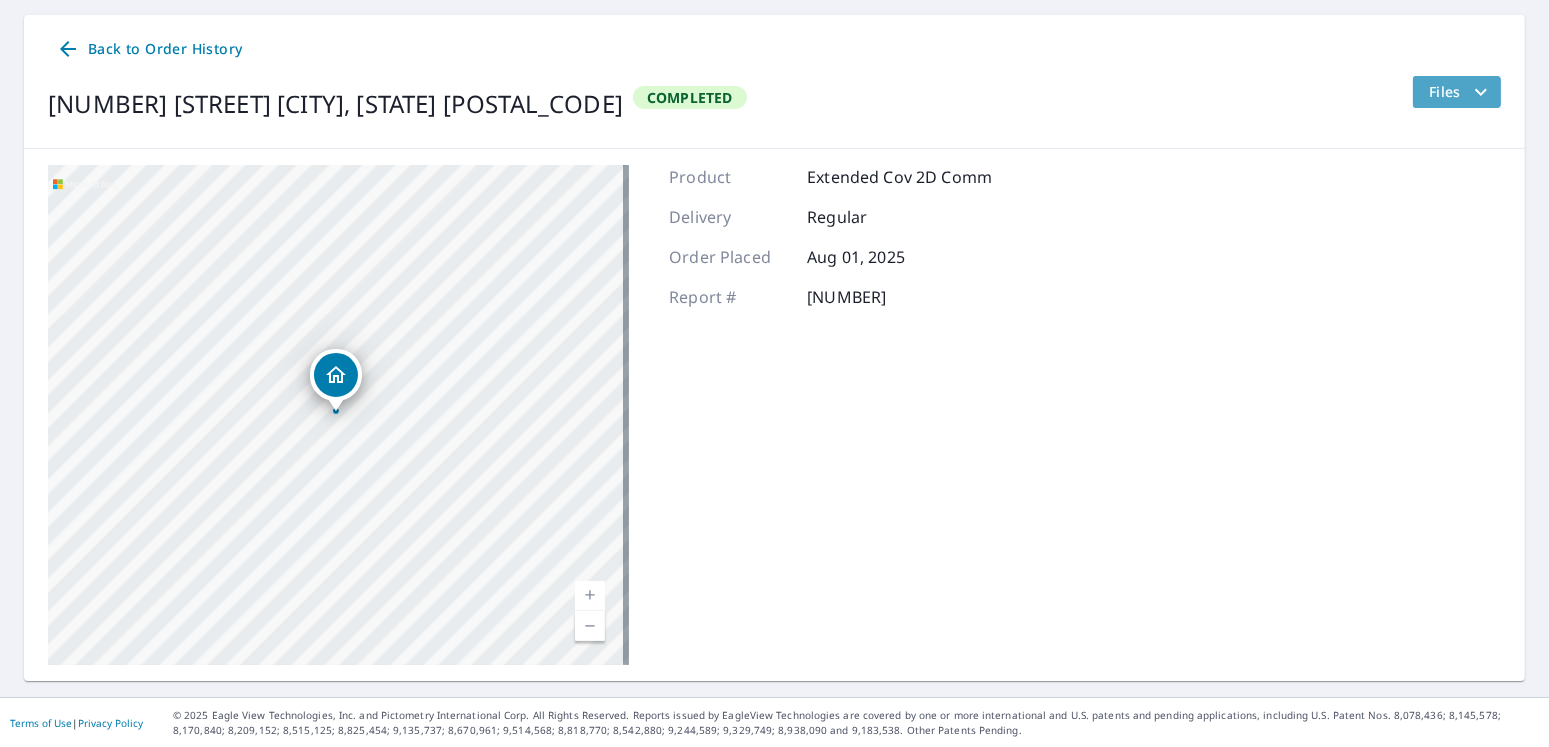 click on "Files" at bounding box center [1461, 92] 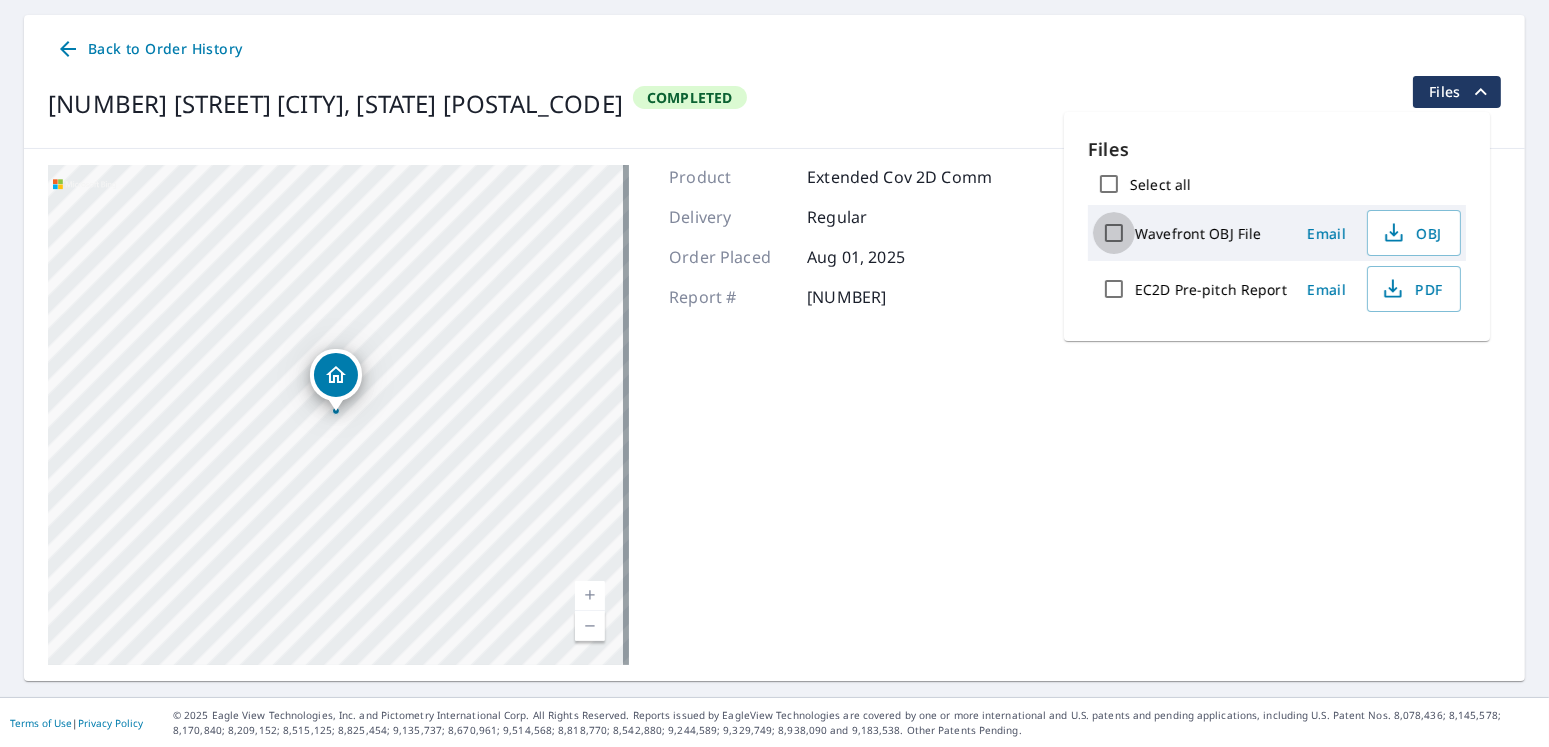 click on "Wavefront OBJ File" at bounding box center [1114, 233] 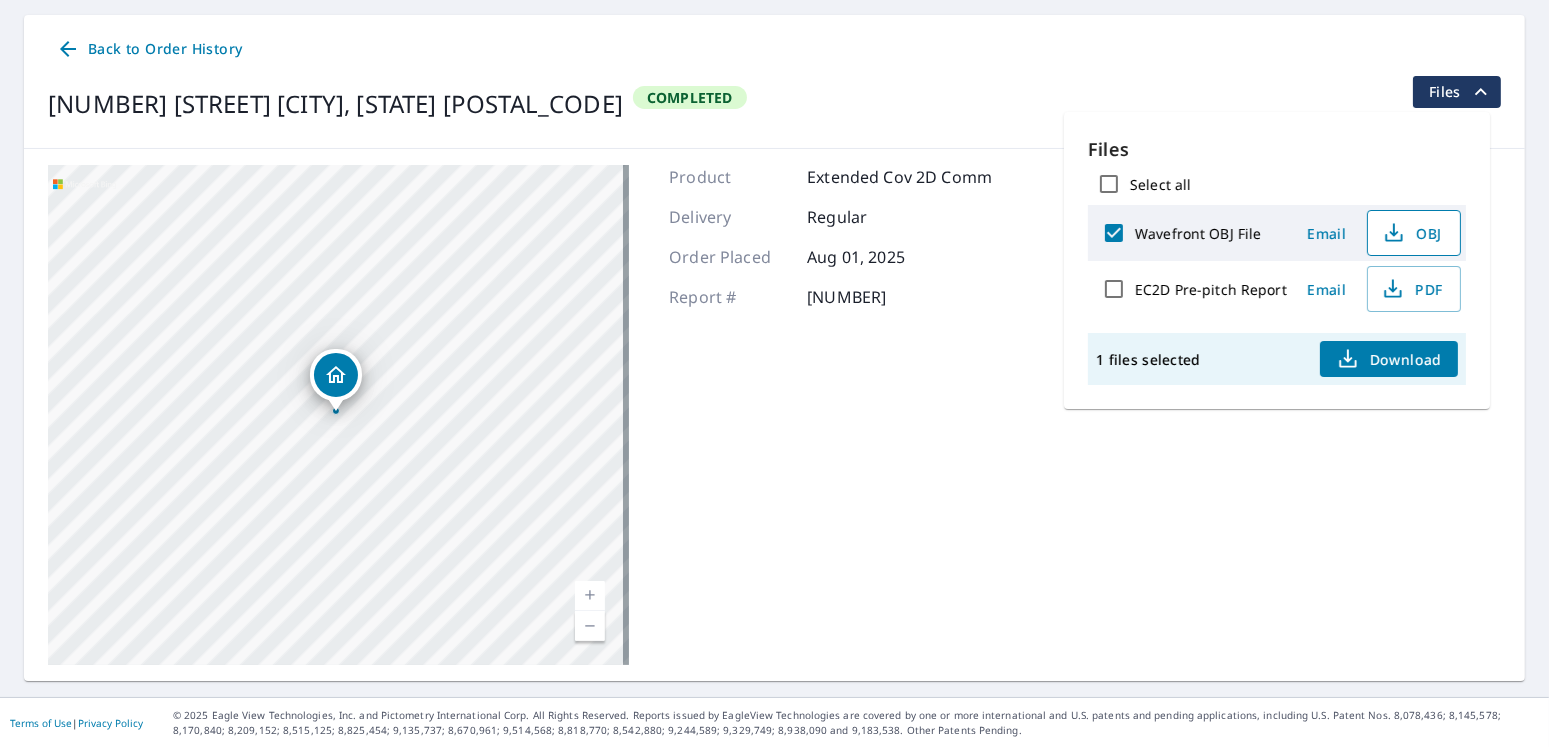 click on "OBJ" at bounding box center [1412, 233] 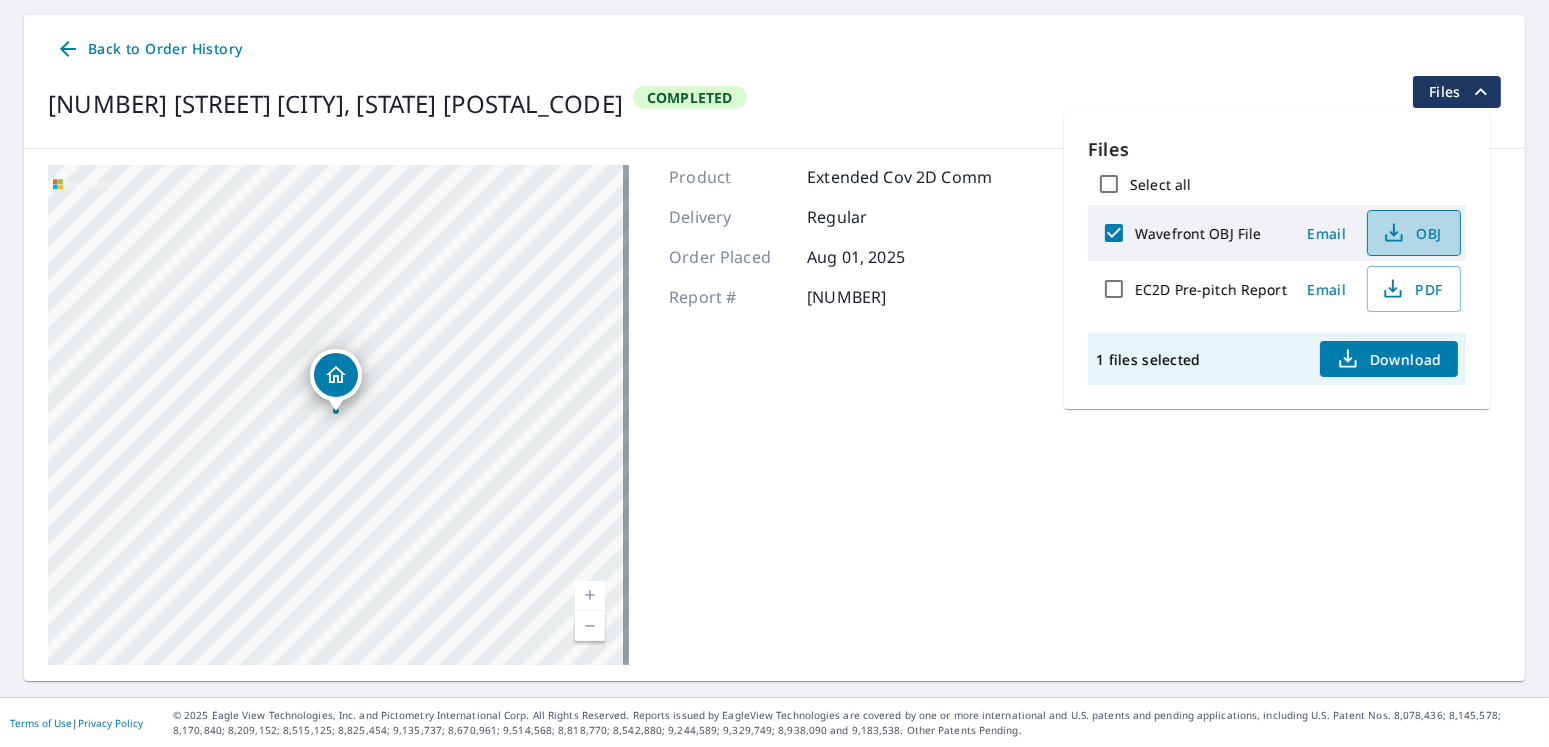 click 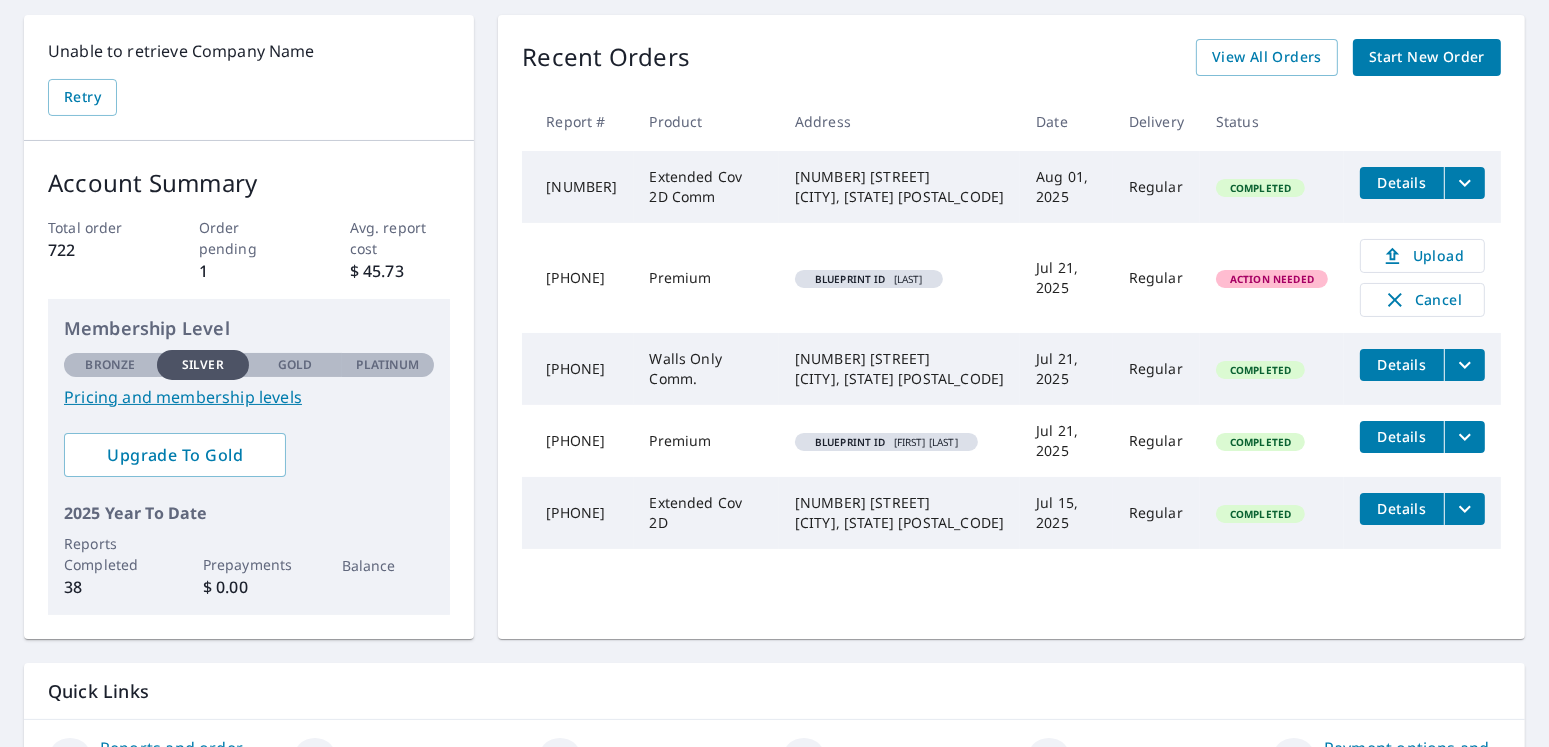 click on "Regular" at bounding box center (1156, 187) 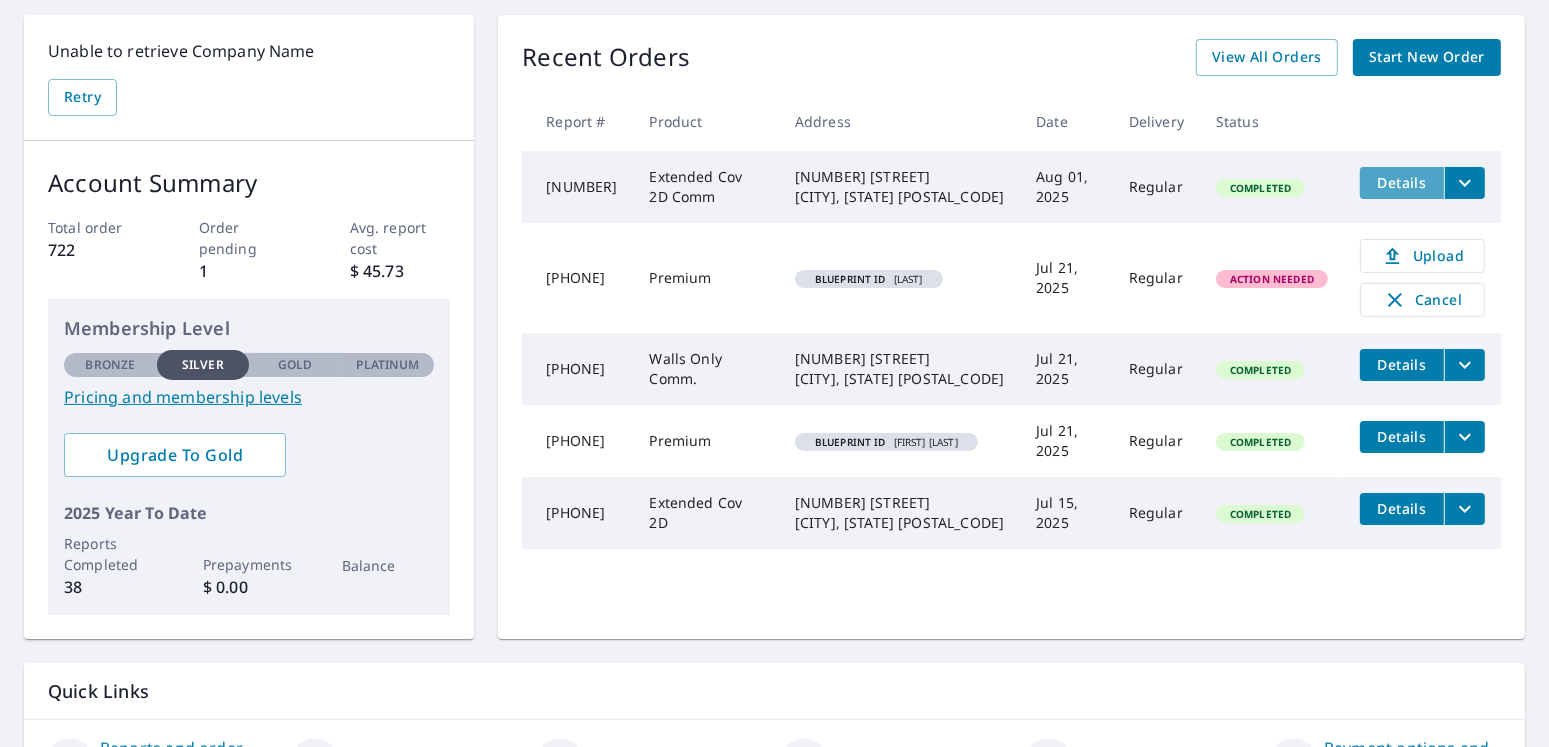 click on "Details" at bounding box center (1402, 182) 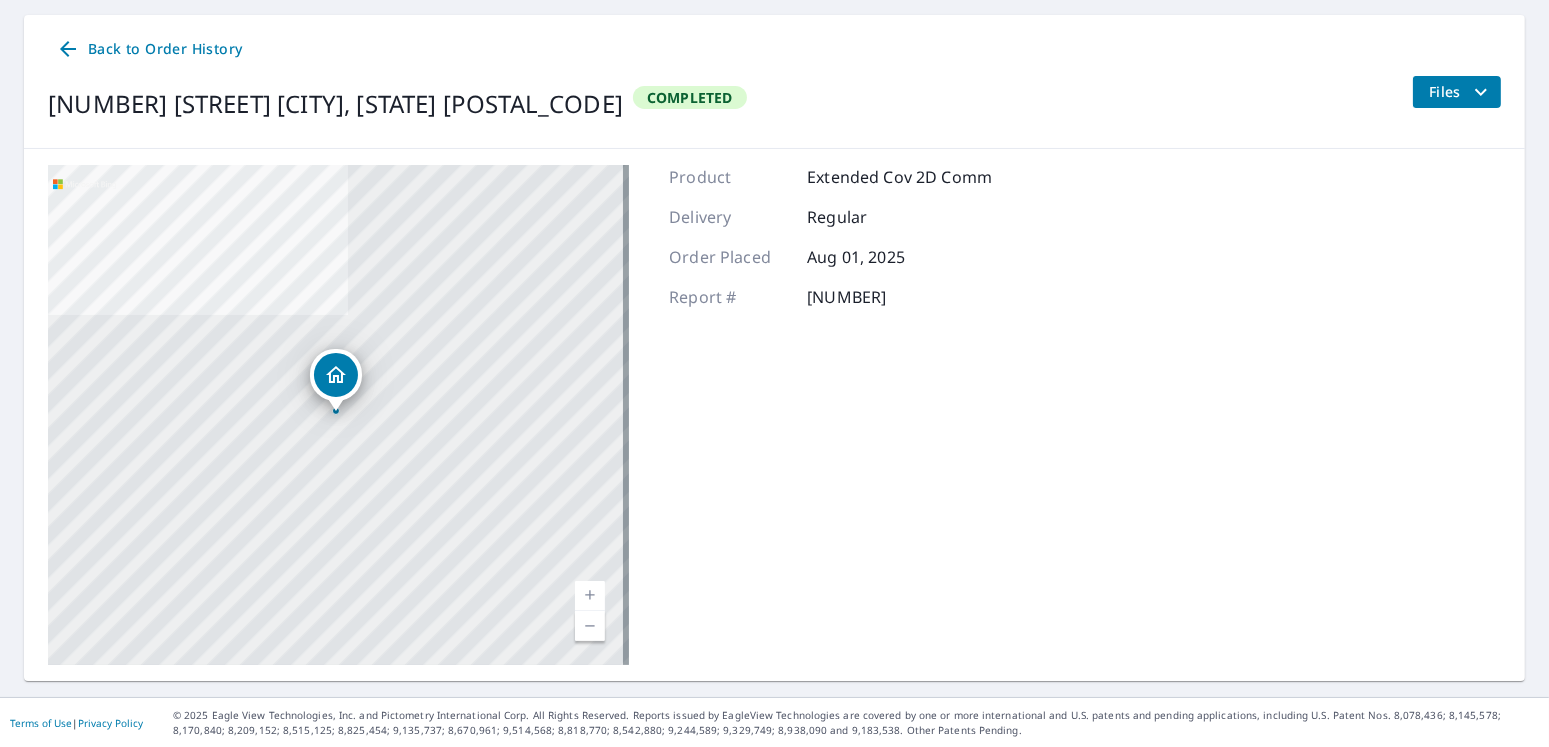 click 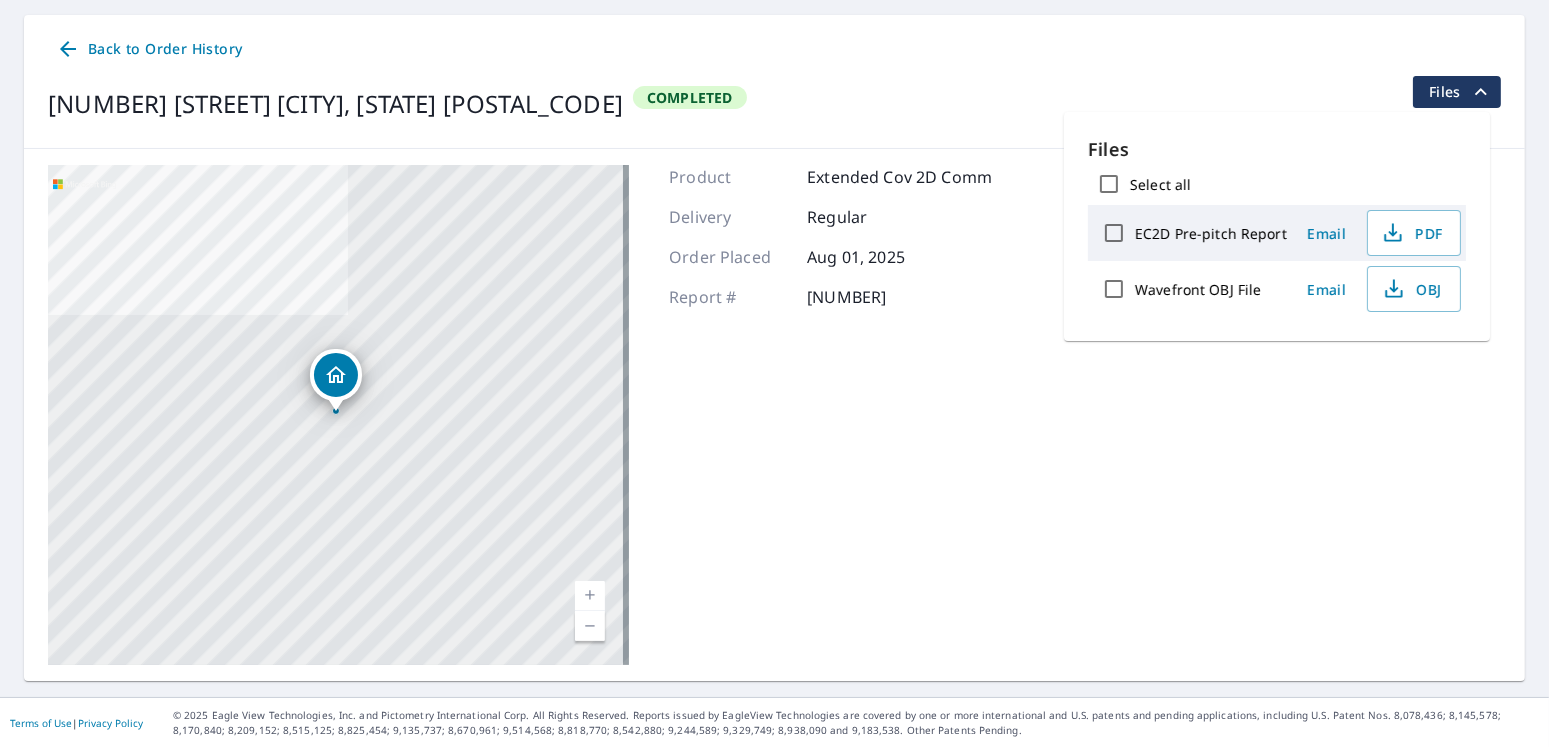 click on "Wavefront OBJ File" at bounding box center (1114, 289) 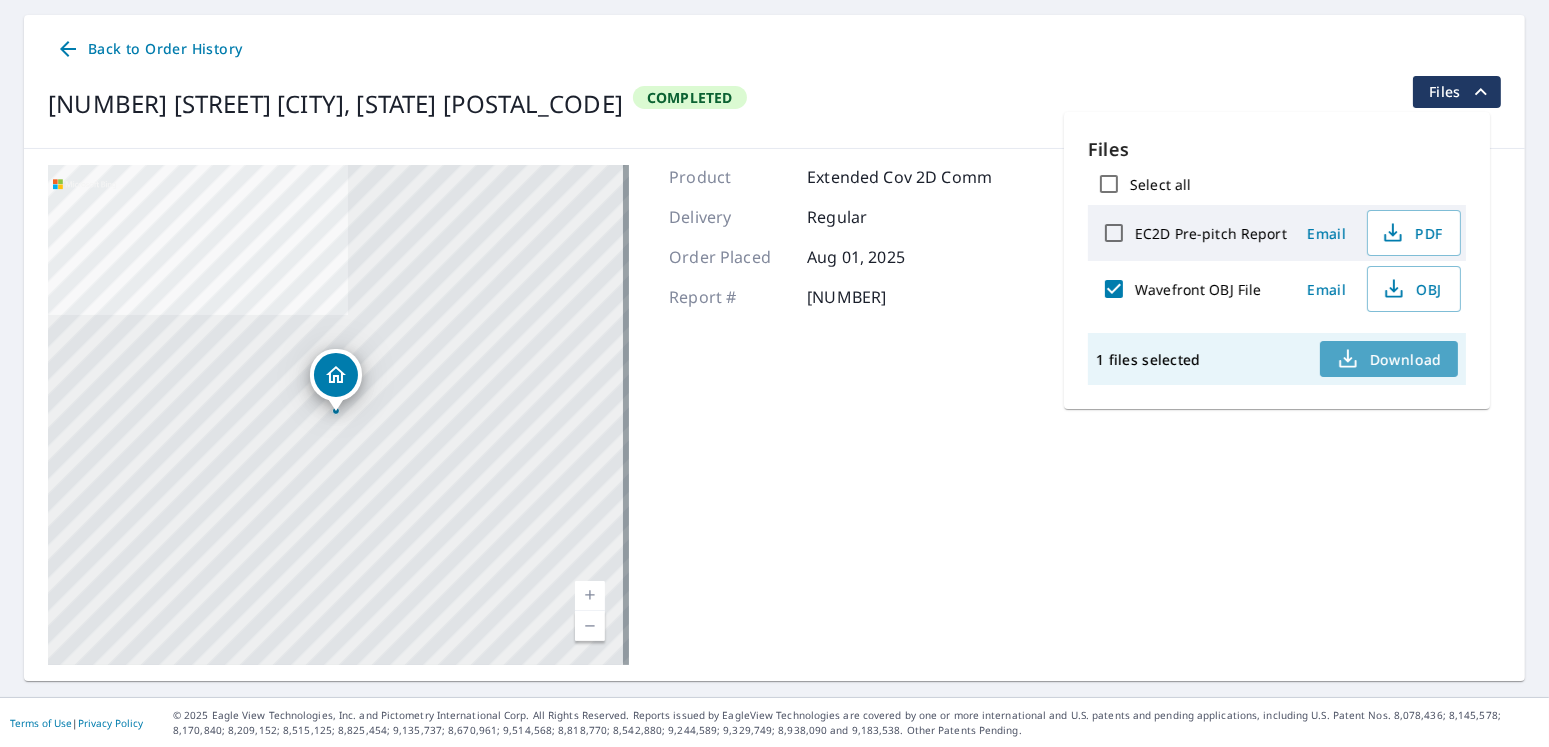 click on "Download" at bounding box center (1389, 359) 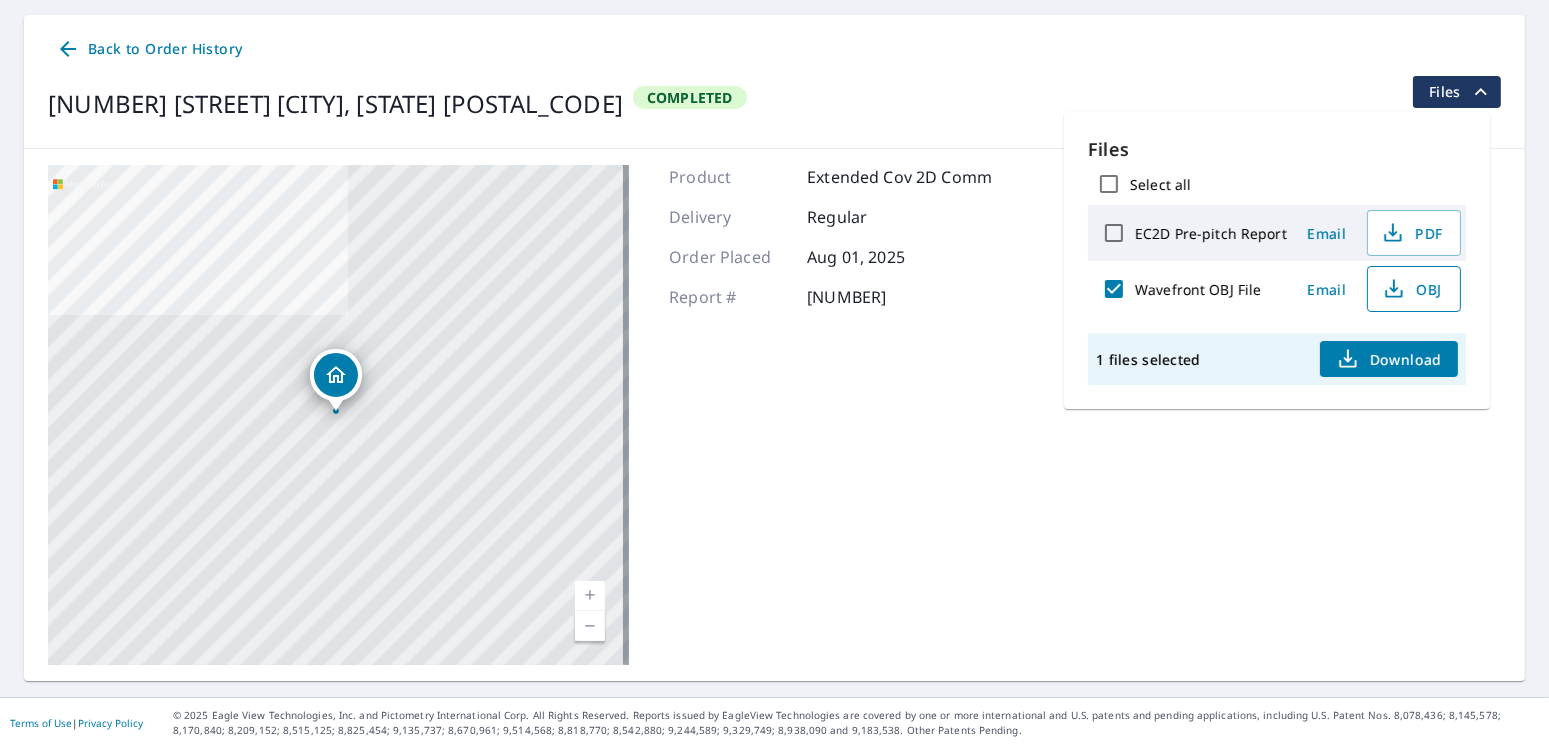 click on "OBJ" at bounding box center (1412, 289) 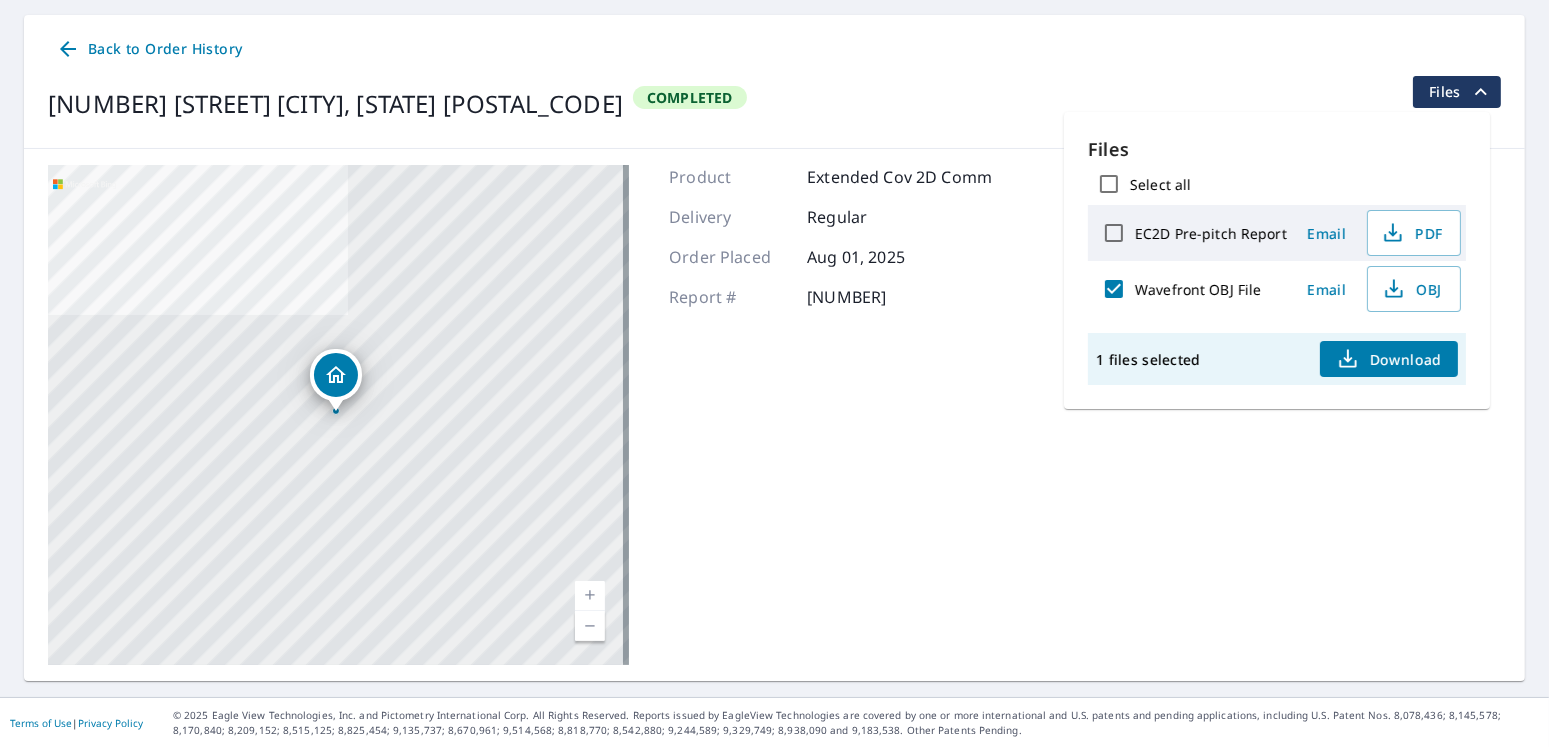 click on "Download" at bounding box center (1389, 359) 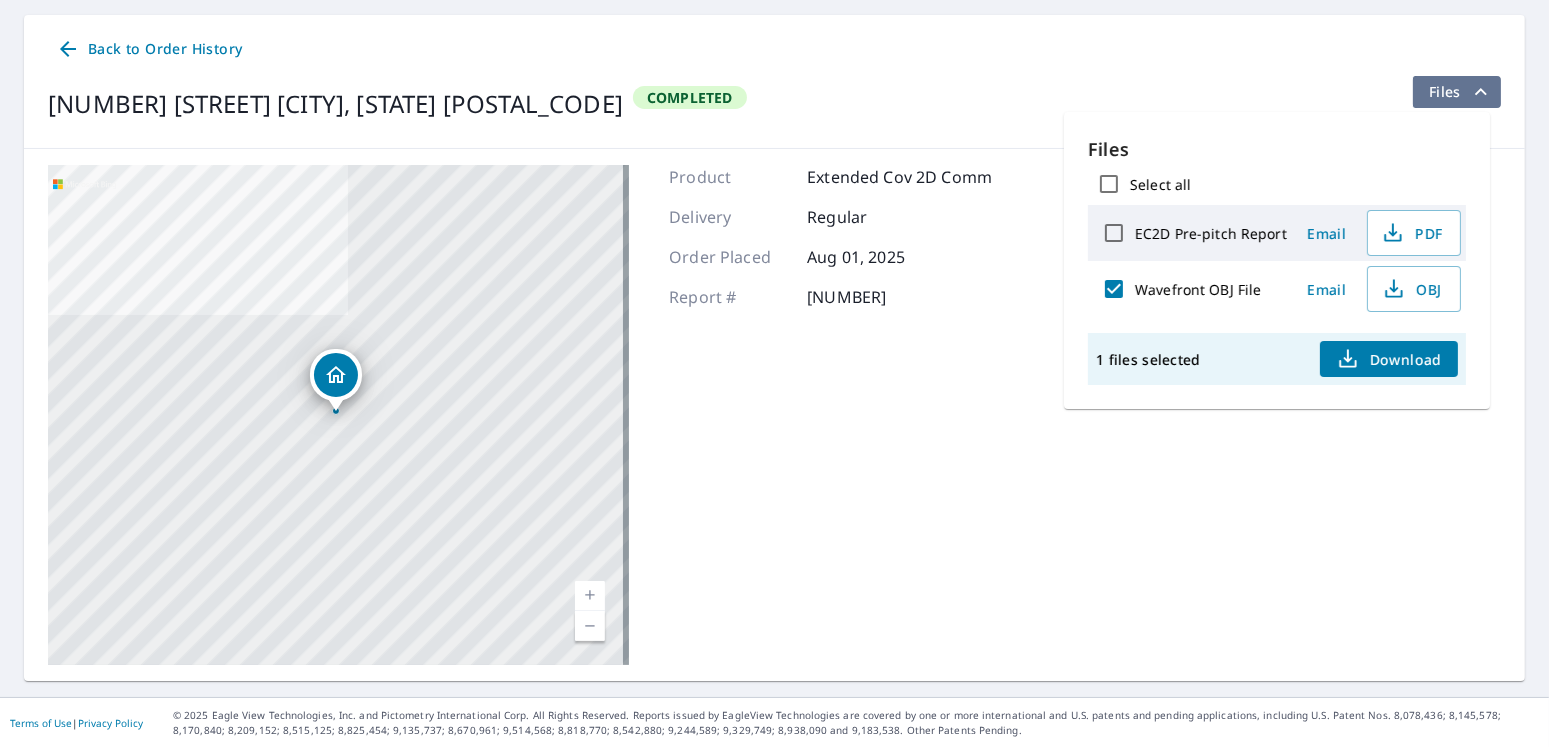click 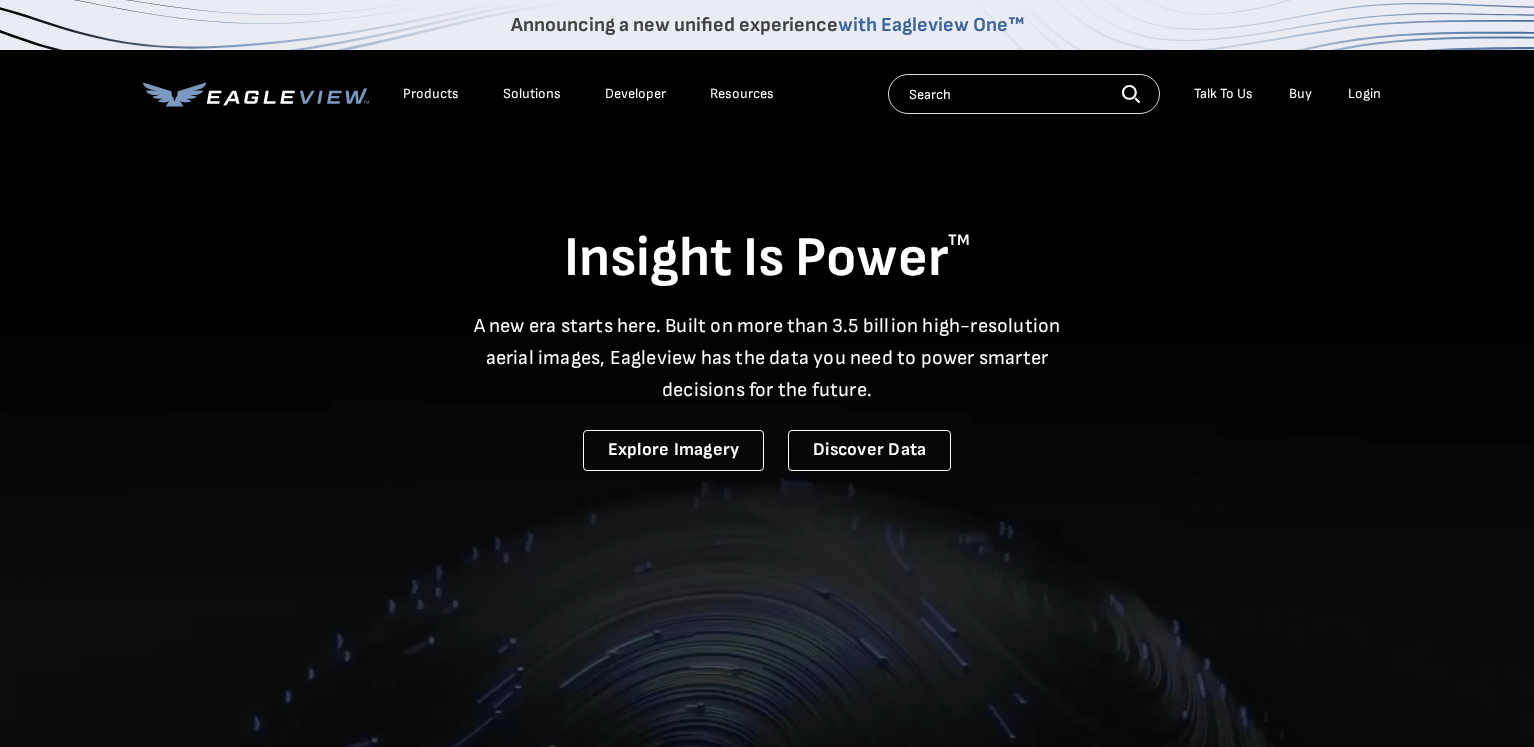 scroll, scrollTop: 0, scrollLeft: 0, axis: both 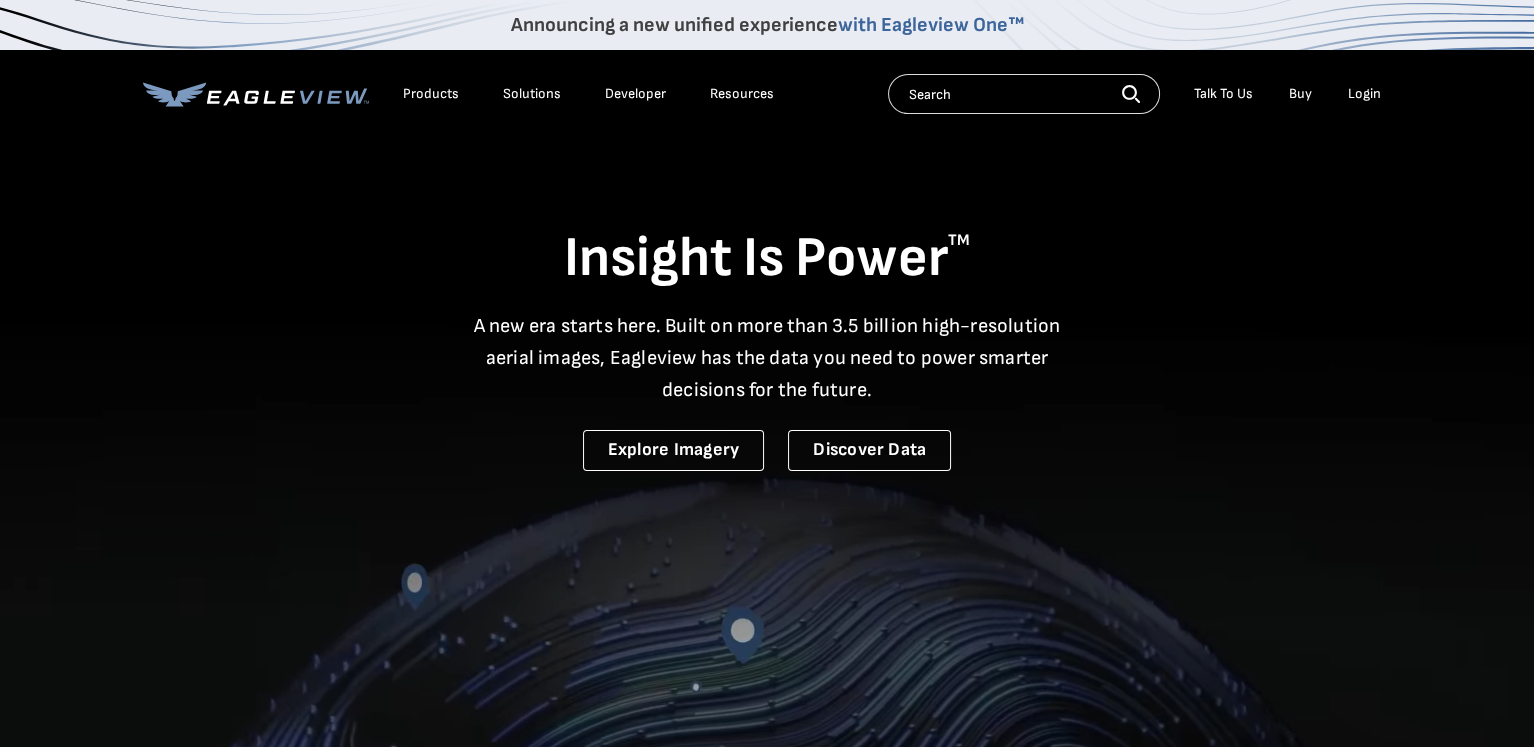 click on "Login" at bounding box center (1364, 94) 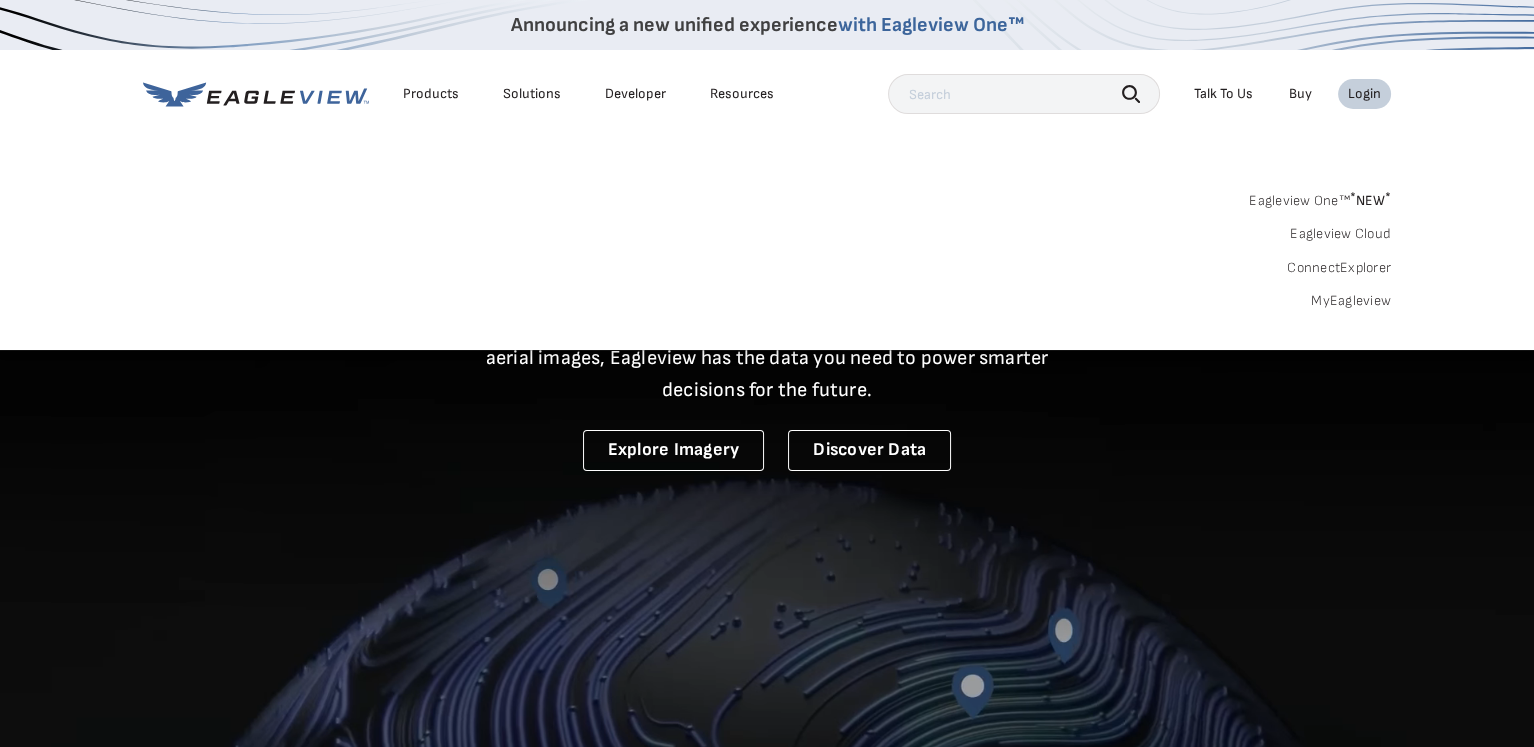 click on "MyEagleview" at bounding box center (1351, 301) 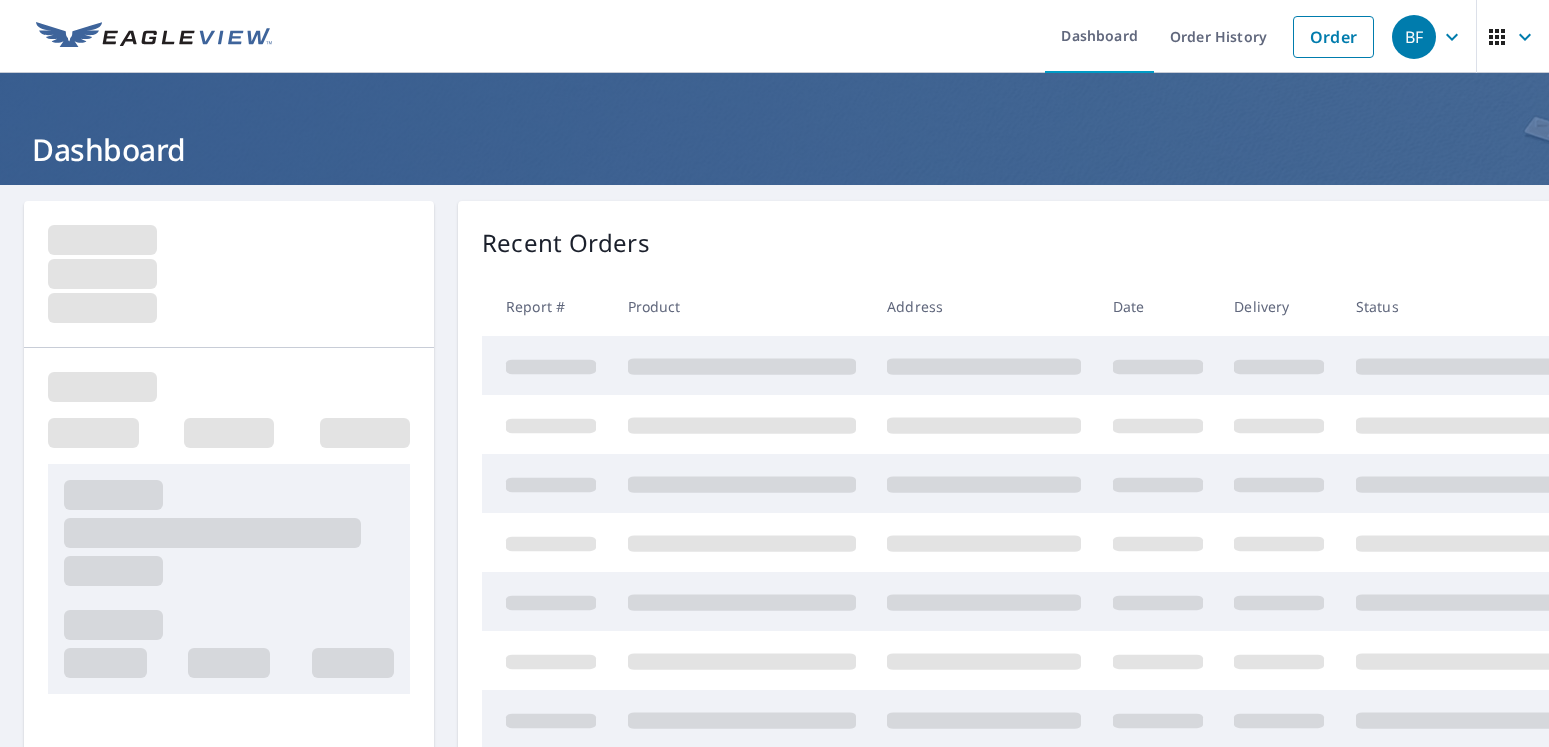 scroll, scrollTop: 0, scrollLeft: 0, axis: both 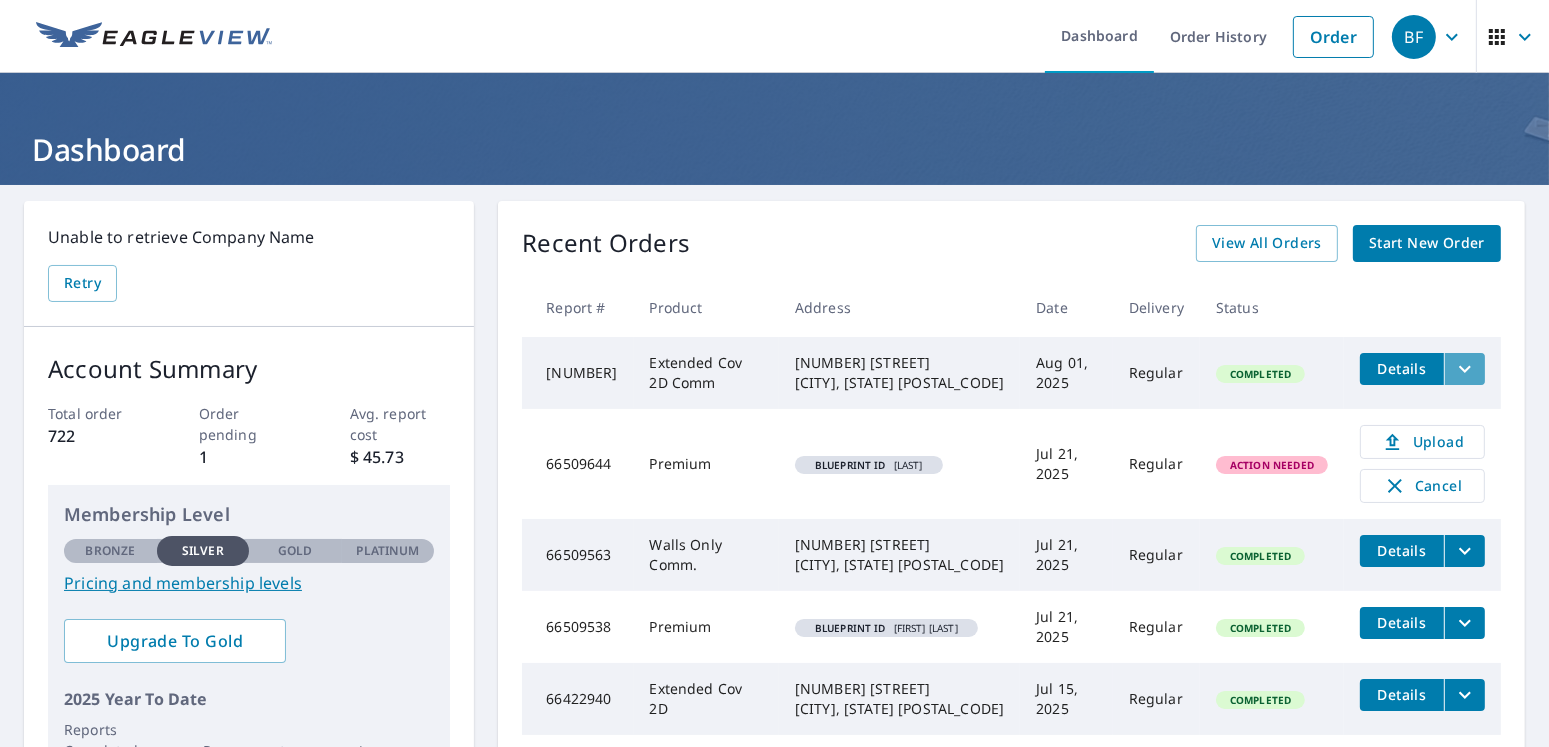 click 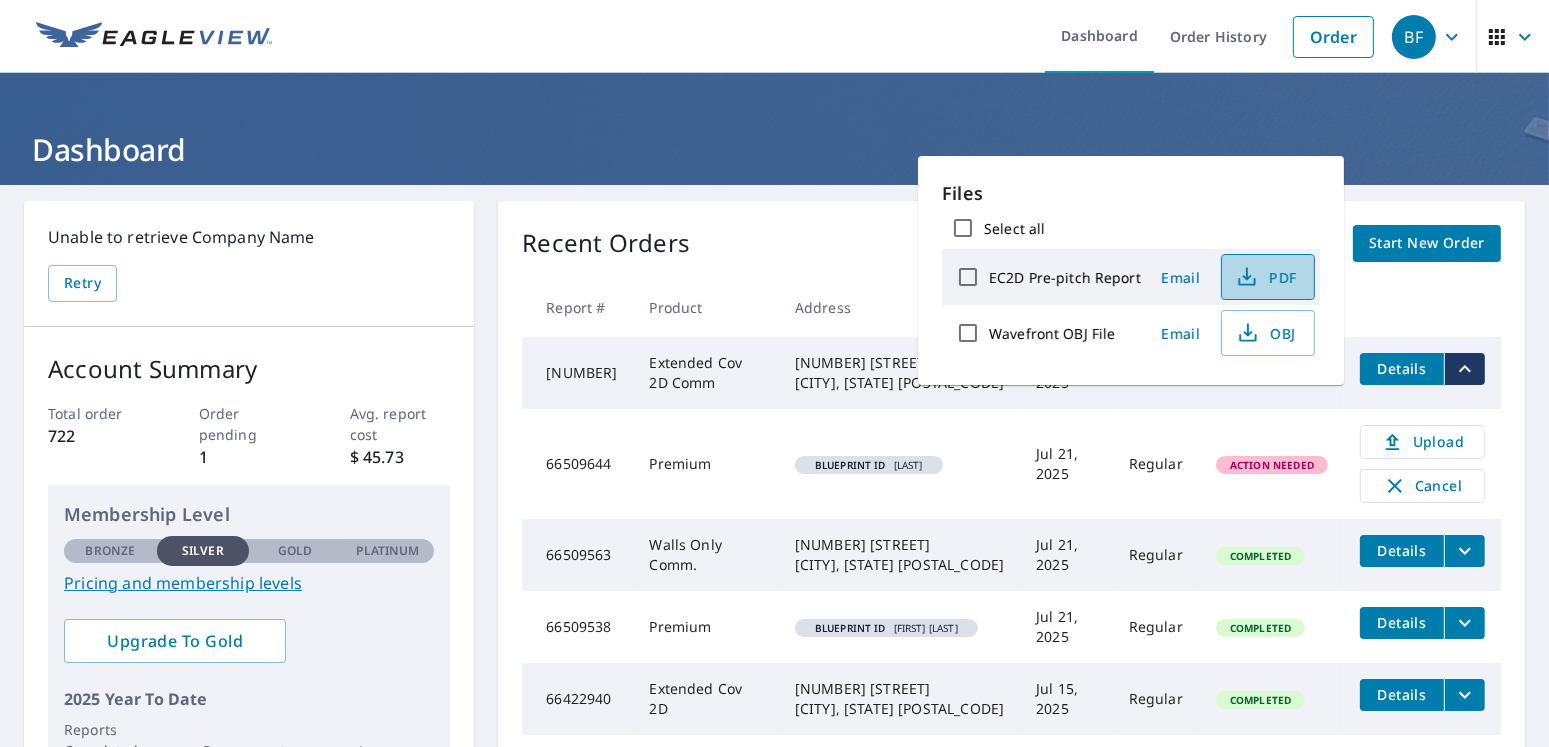 click on "PDF" at bounding box center (1266, 277) 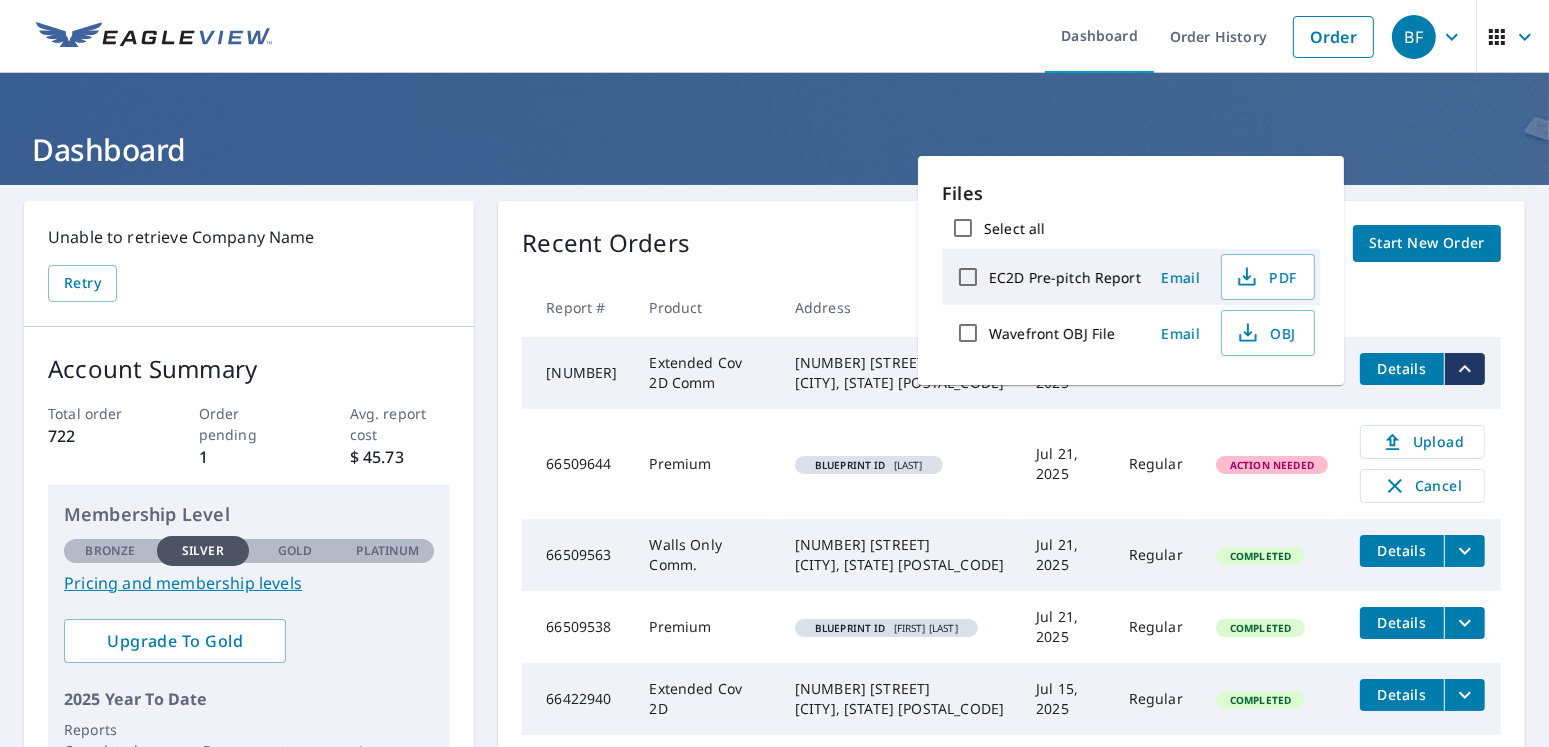 click on "Dashboard" at bounding box center (774, 129) 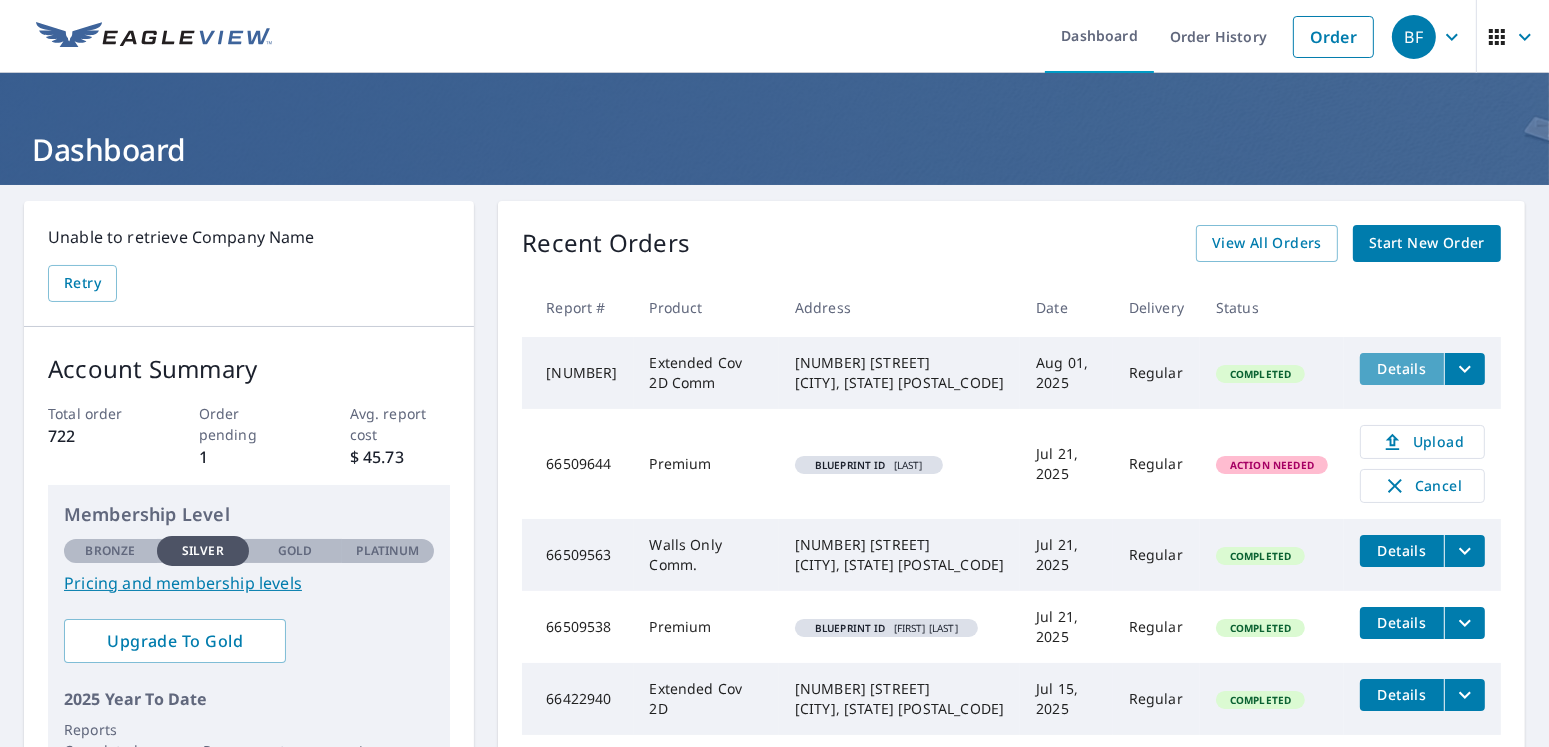 click on "Details" at bounding box center (1402, 368) 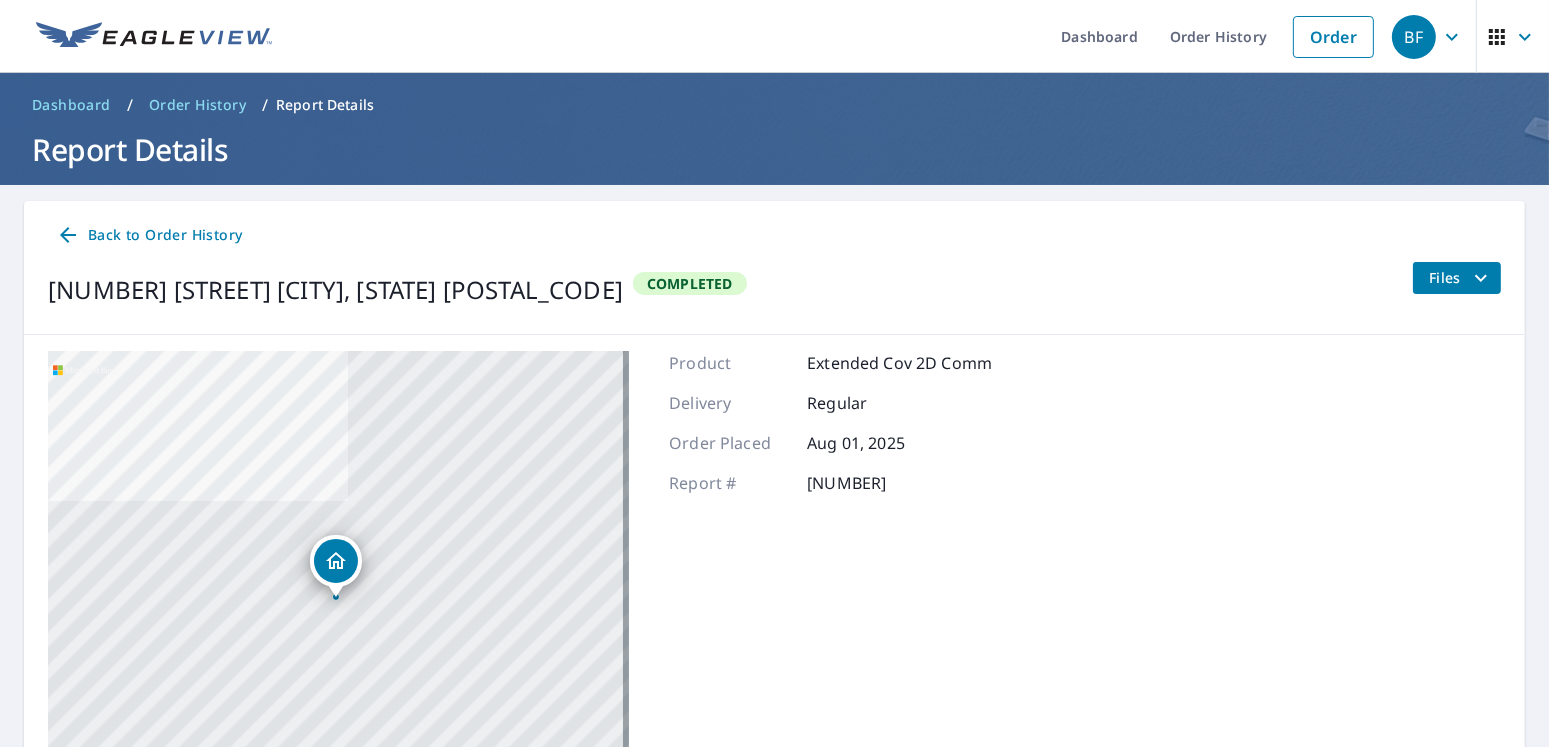click 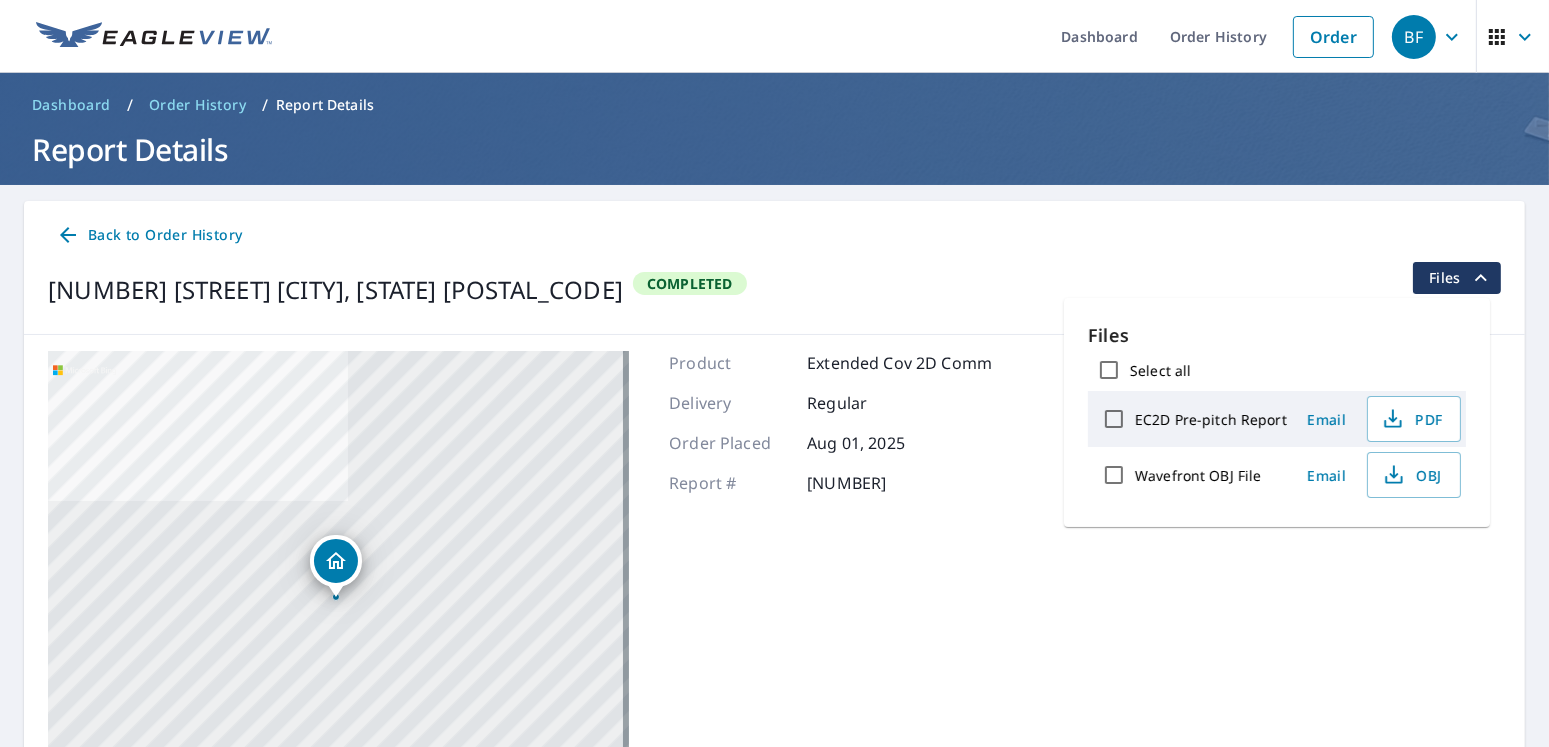 click on "Back to Order History 399 Jericho Tpke
Jericho, NY 11753 Completed Files 399 Jericho Tpke Jericho, NY 11753 Aerial Road A standard road map Aerial A detailed look from above Labels Labels © 2025 TomTom, © Vexcel Imaging, © 2025 Microsoft Corporation,  © OpenStreetMap Terms Product Extended Cov 2D Comm Delivery Regular Order Placed Aug 01, 2025 Report # 66727945" at bounding box center [774, 534] 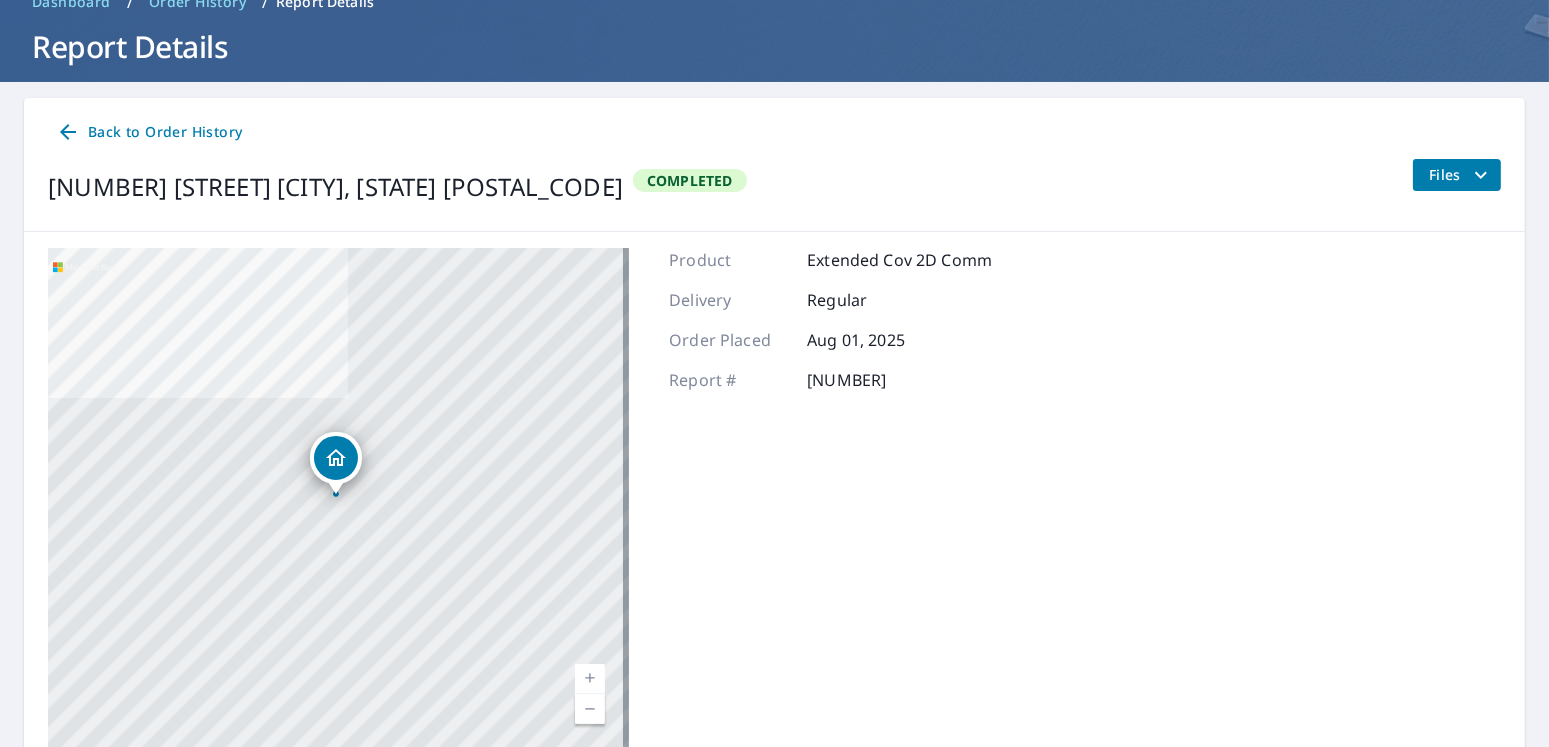 scroll, scrollTop: 186, scrollLeft: 0, axis: vertical 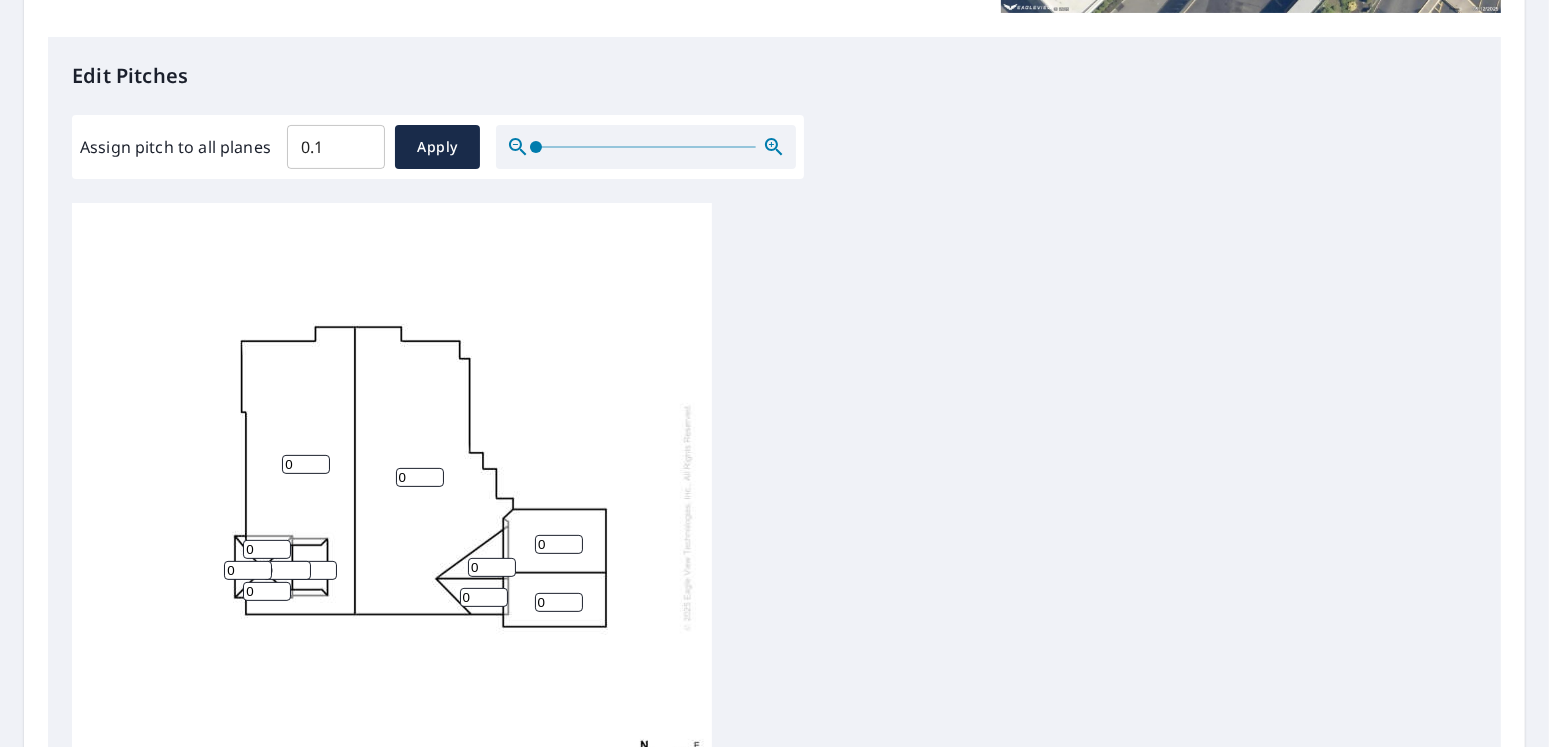 click on "0.1" at bounding box center [336, 147] 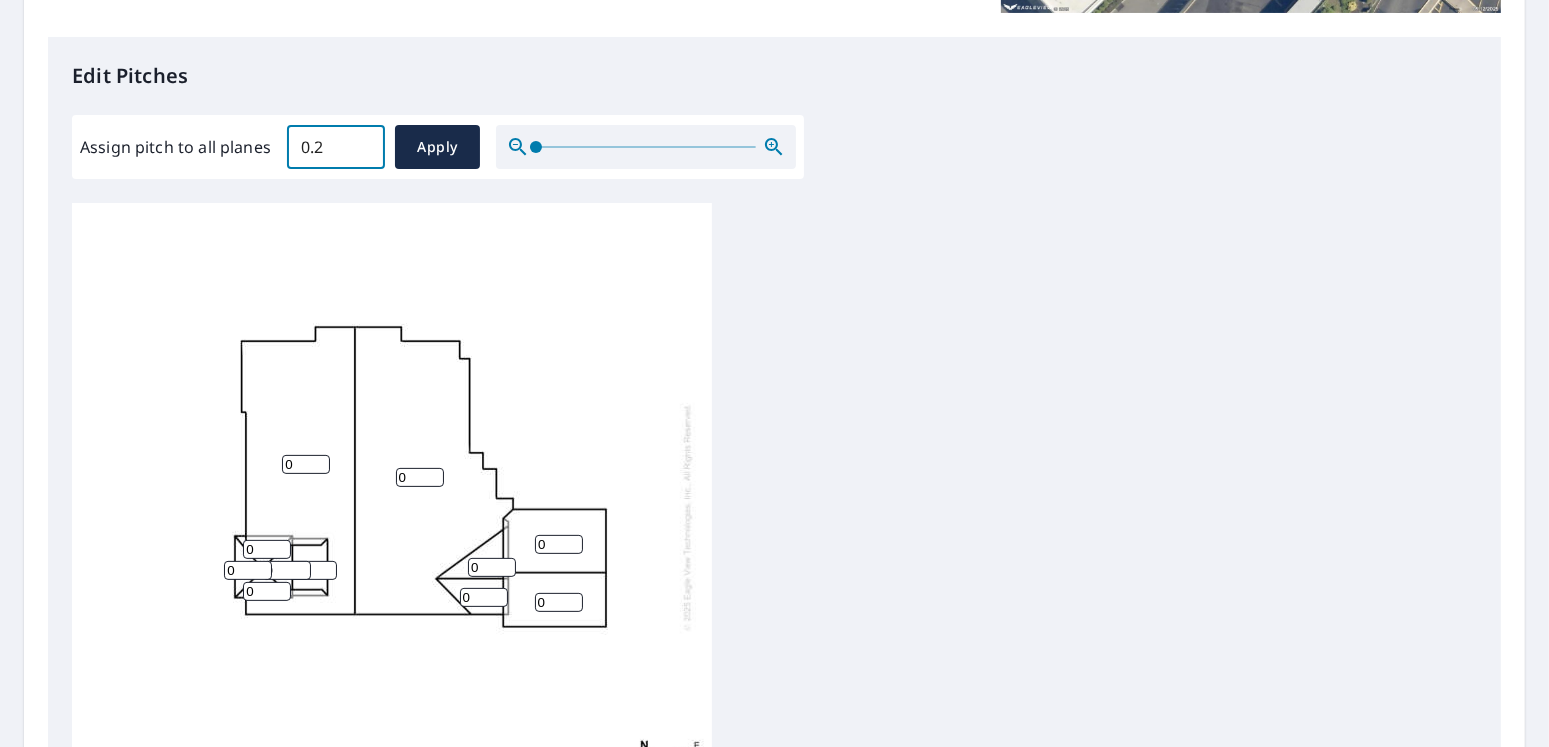click on "0.2" at bounding box center (336, 147) 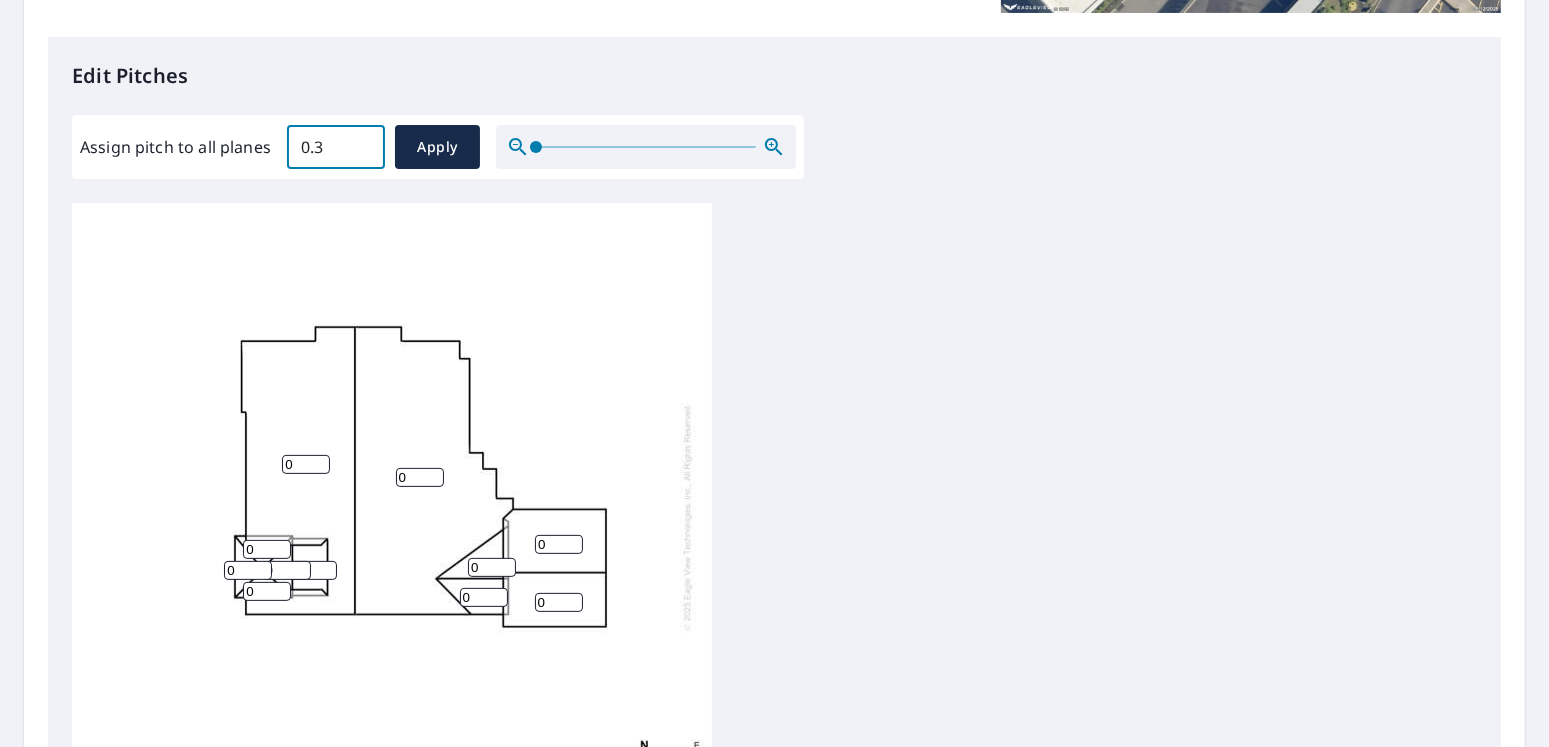 click on "0.3" at bounding box center (336, 147) 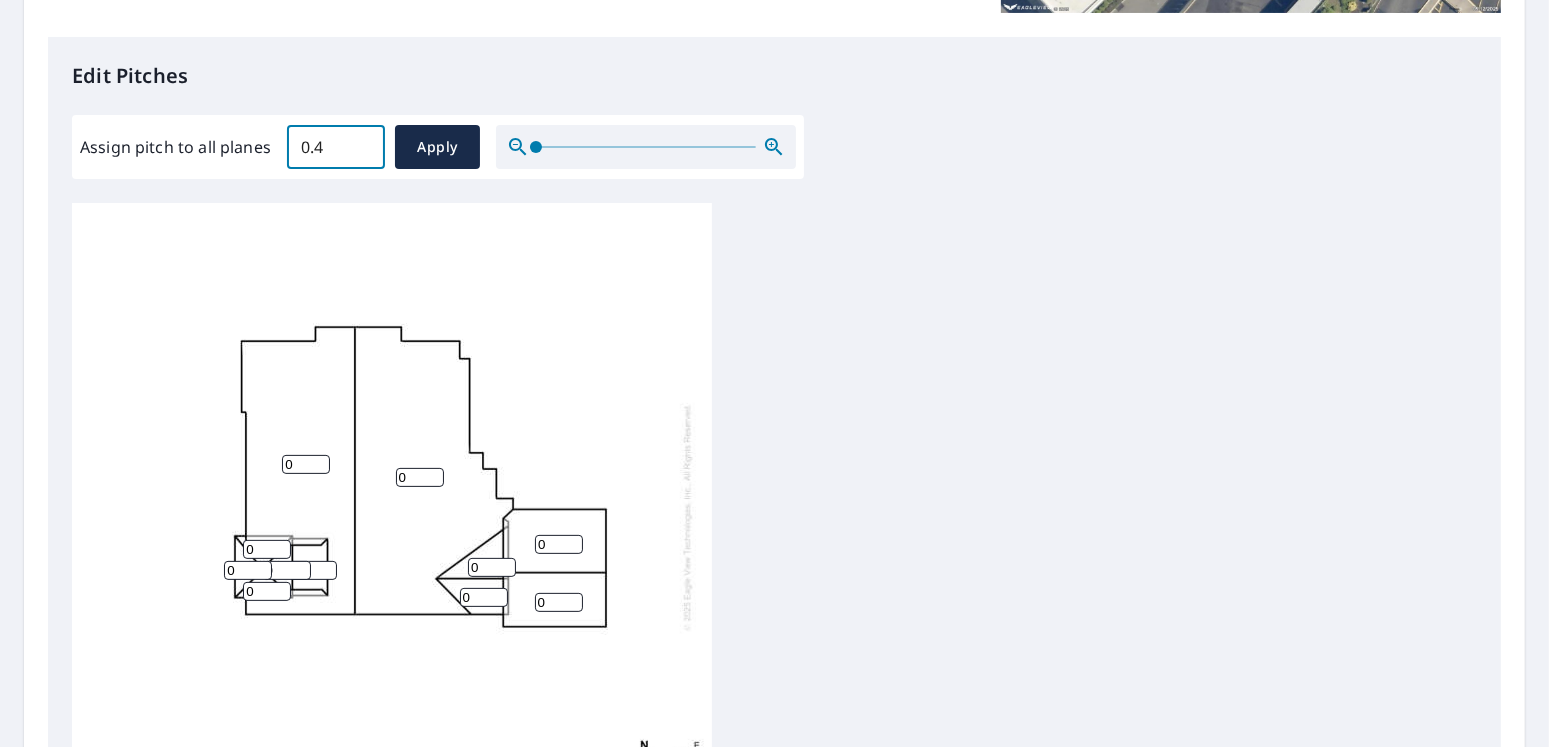 click on "0.4" at bounding box center (336, 147) 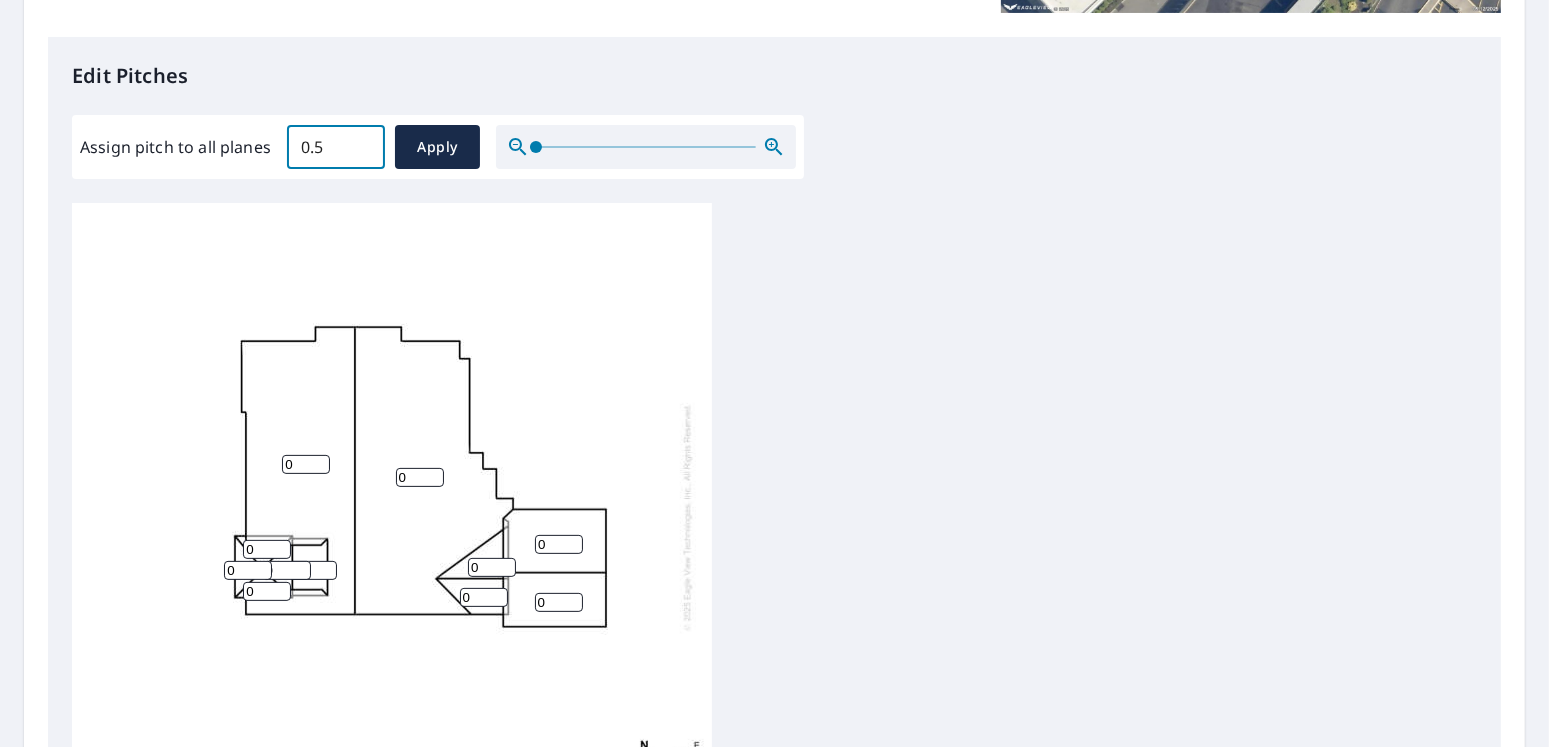 click on "0.5" at bounding box center [336, 147] 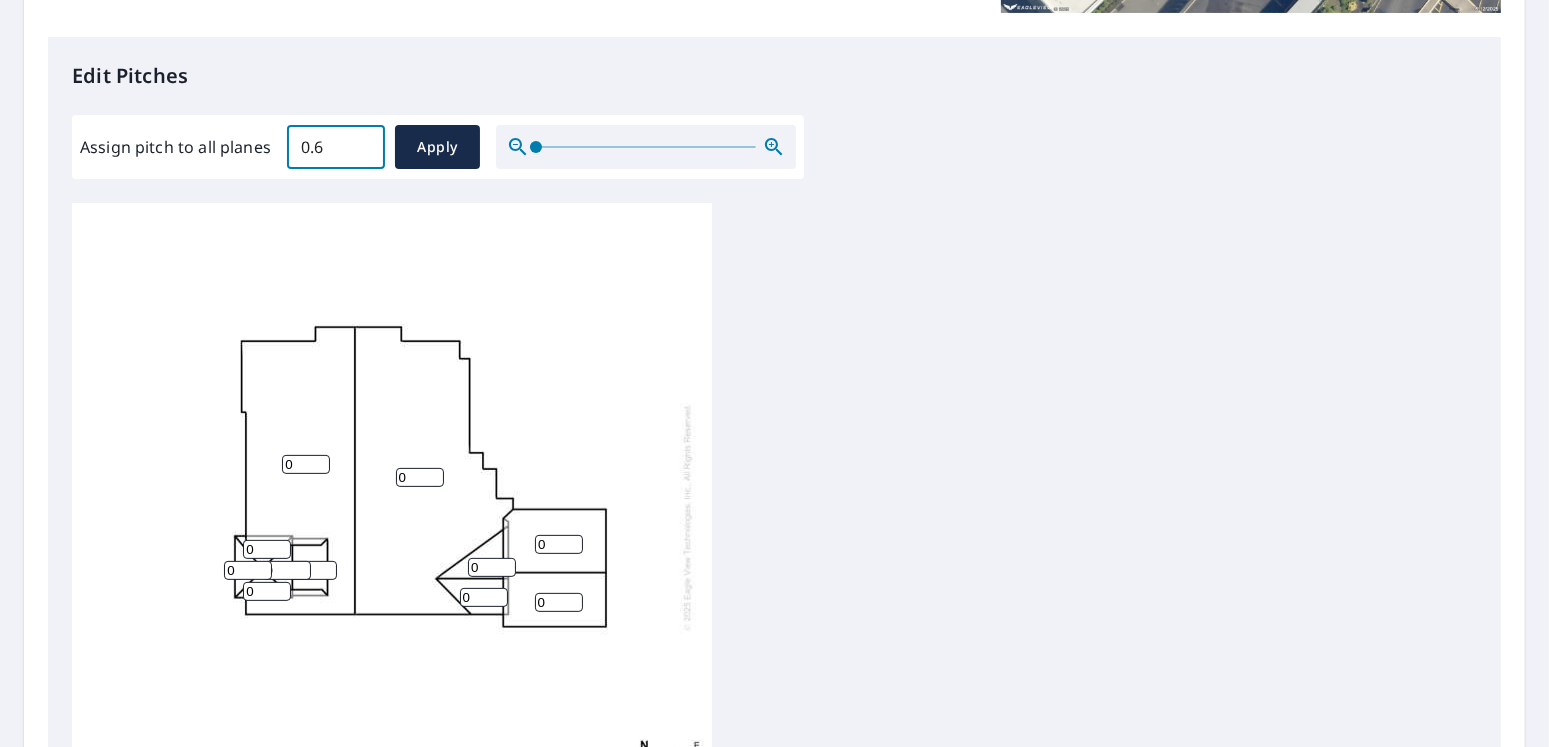 click on "0.6" at bounding box center (336, 147) 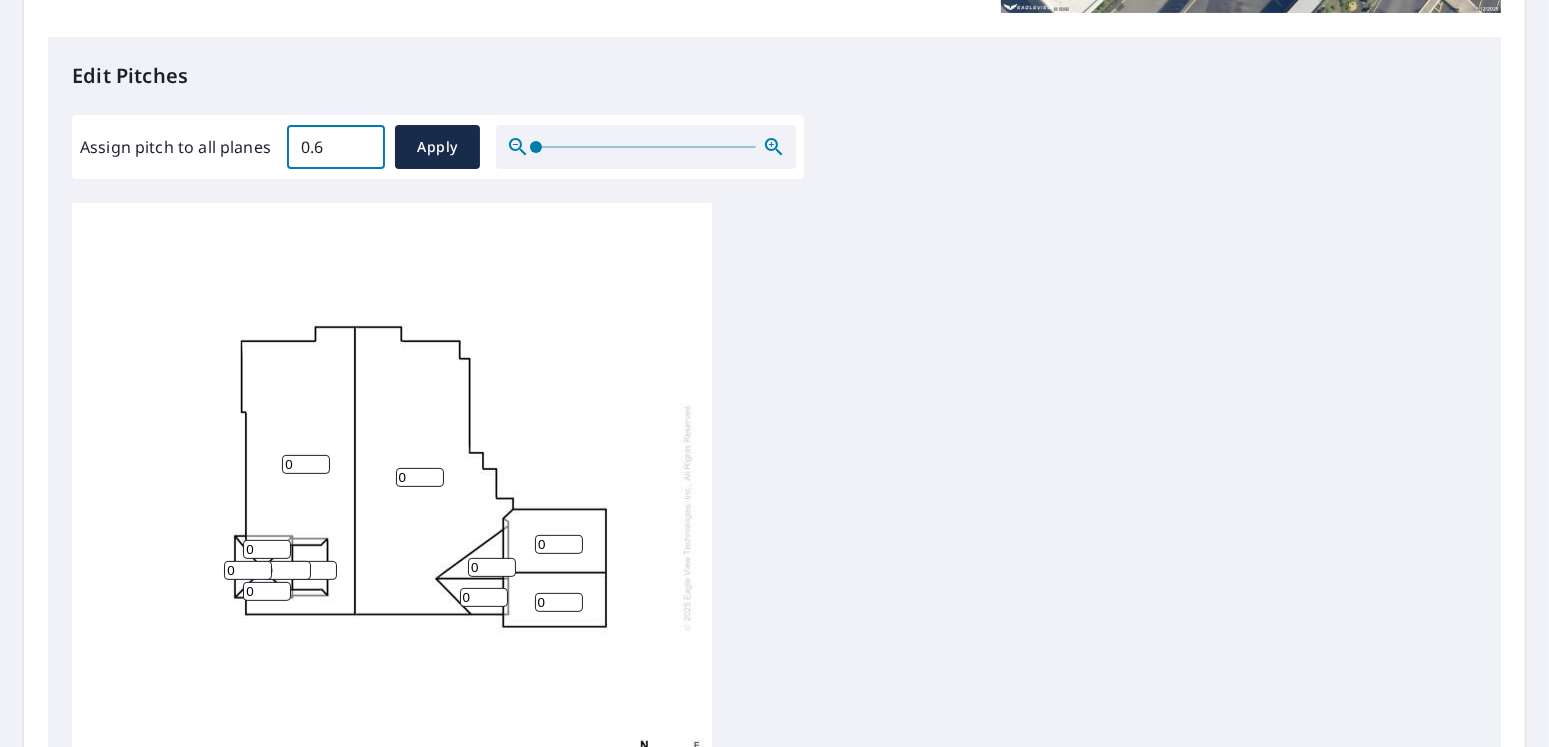 type on "0" 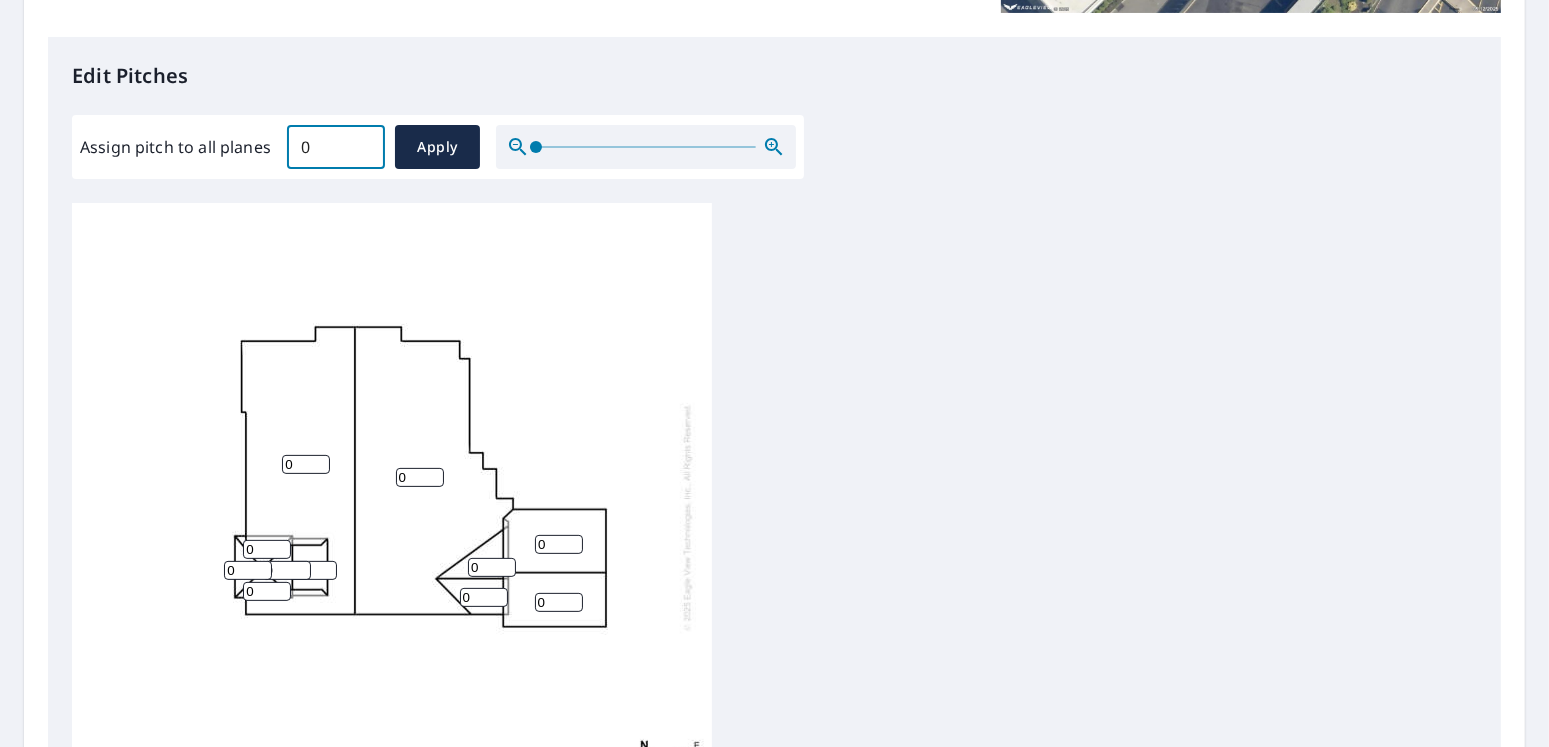 click on "0" at bounding box center (336, 147) 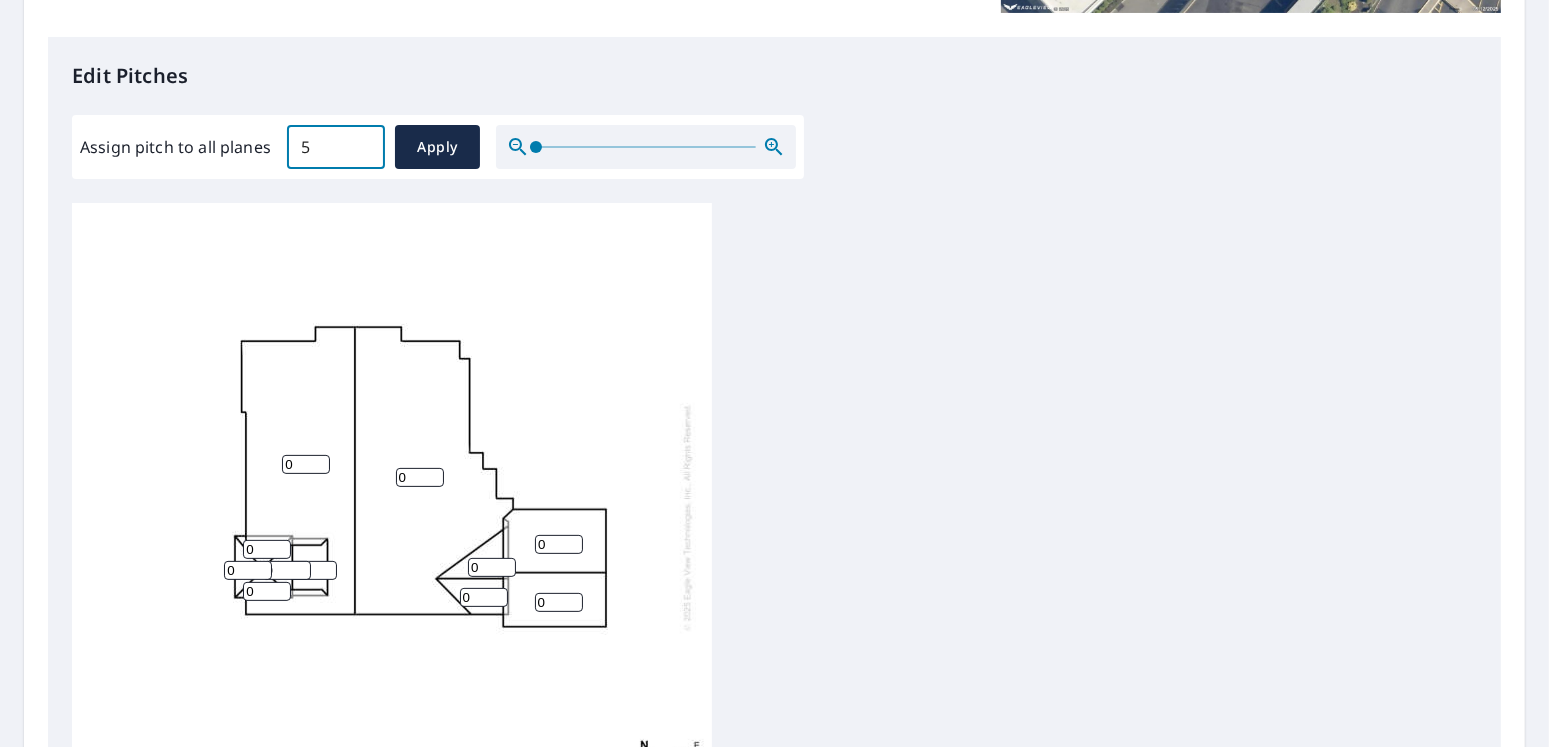 click on "5" at bounding box center [336, 147] 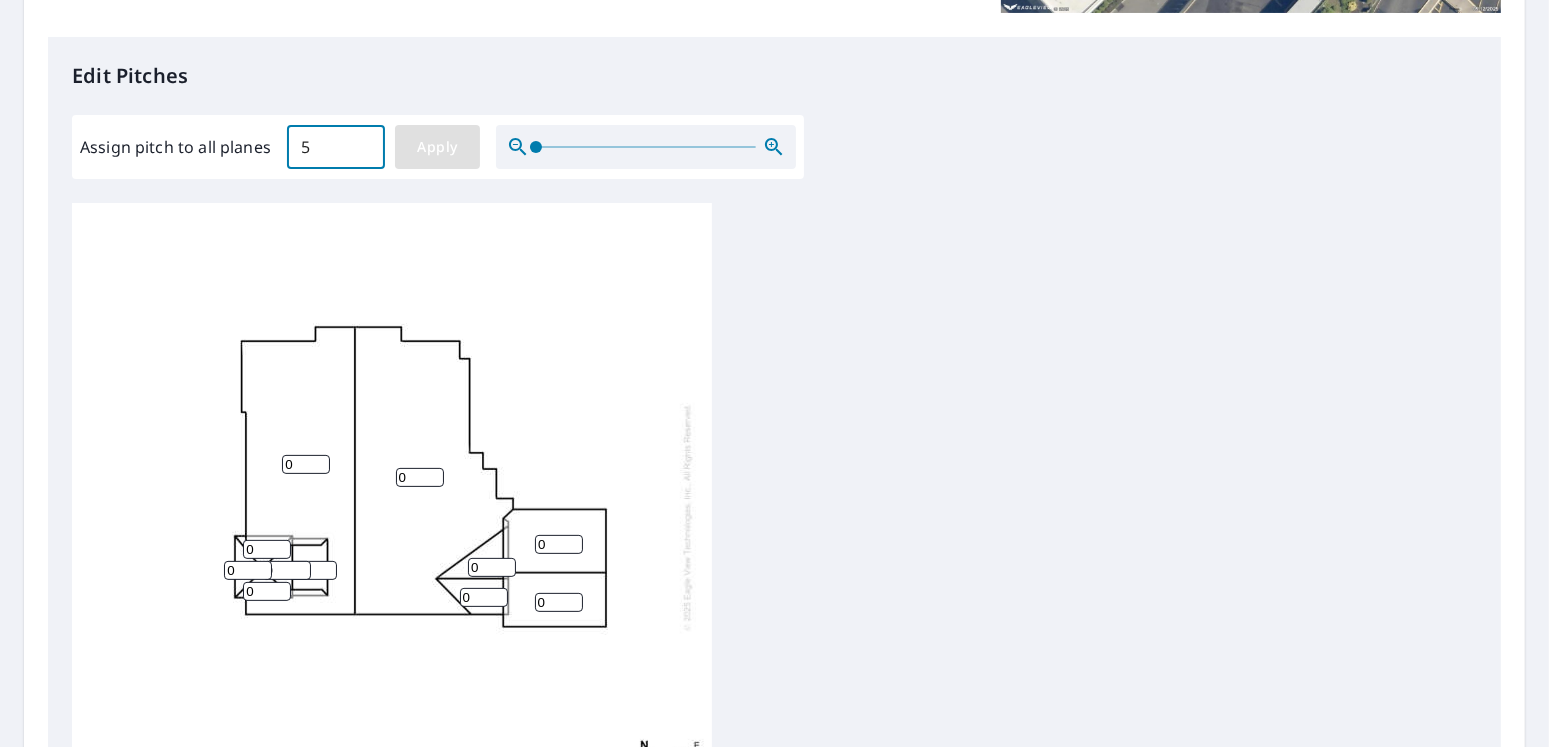 type on "5" 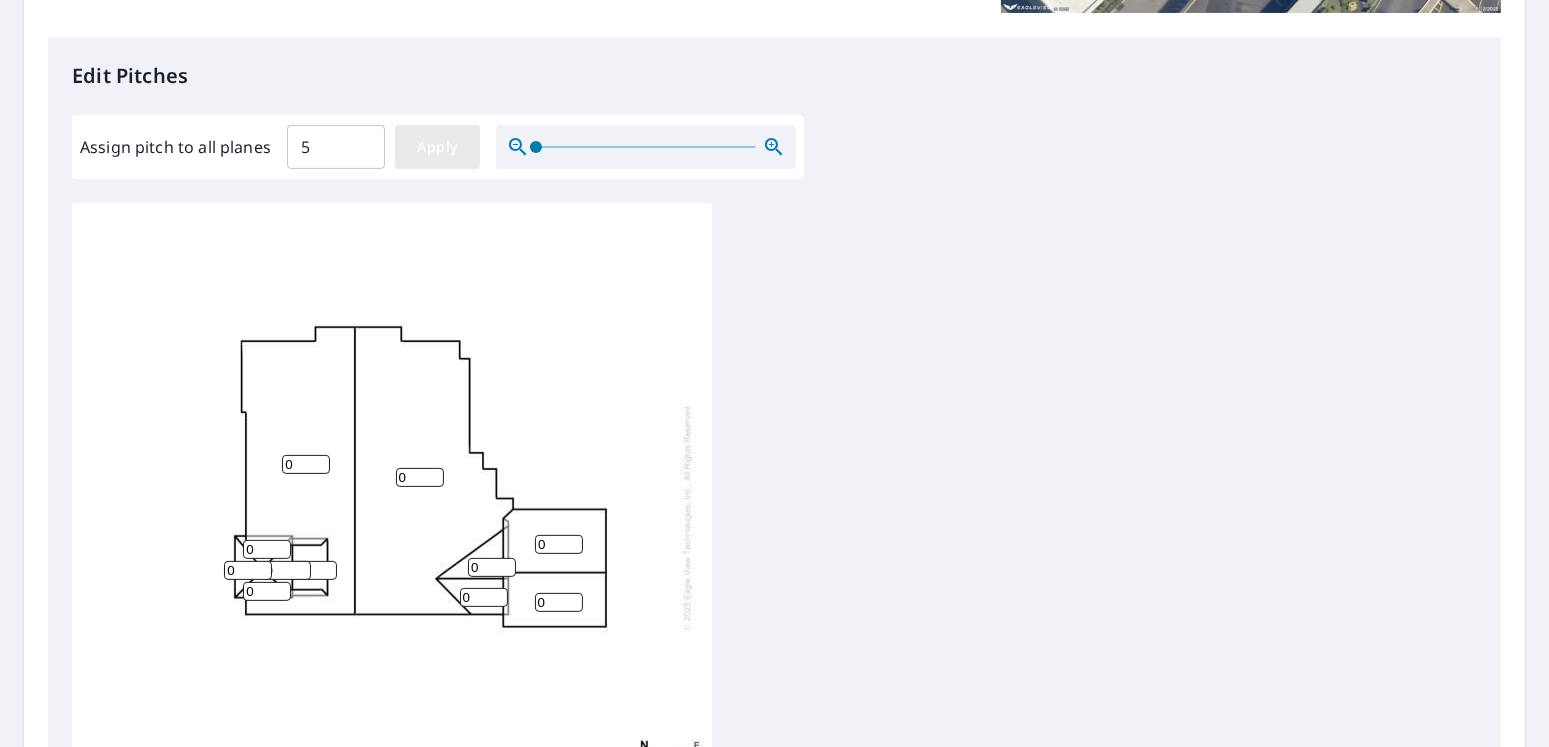 click on "Apply" at bounding box center (437, 147) 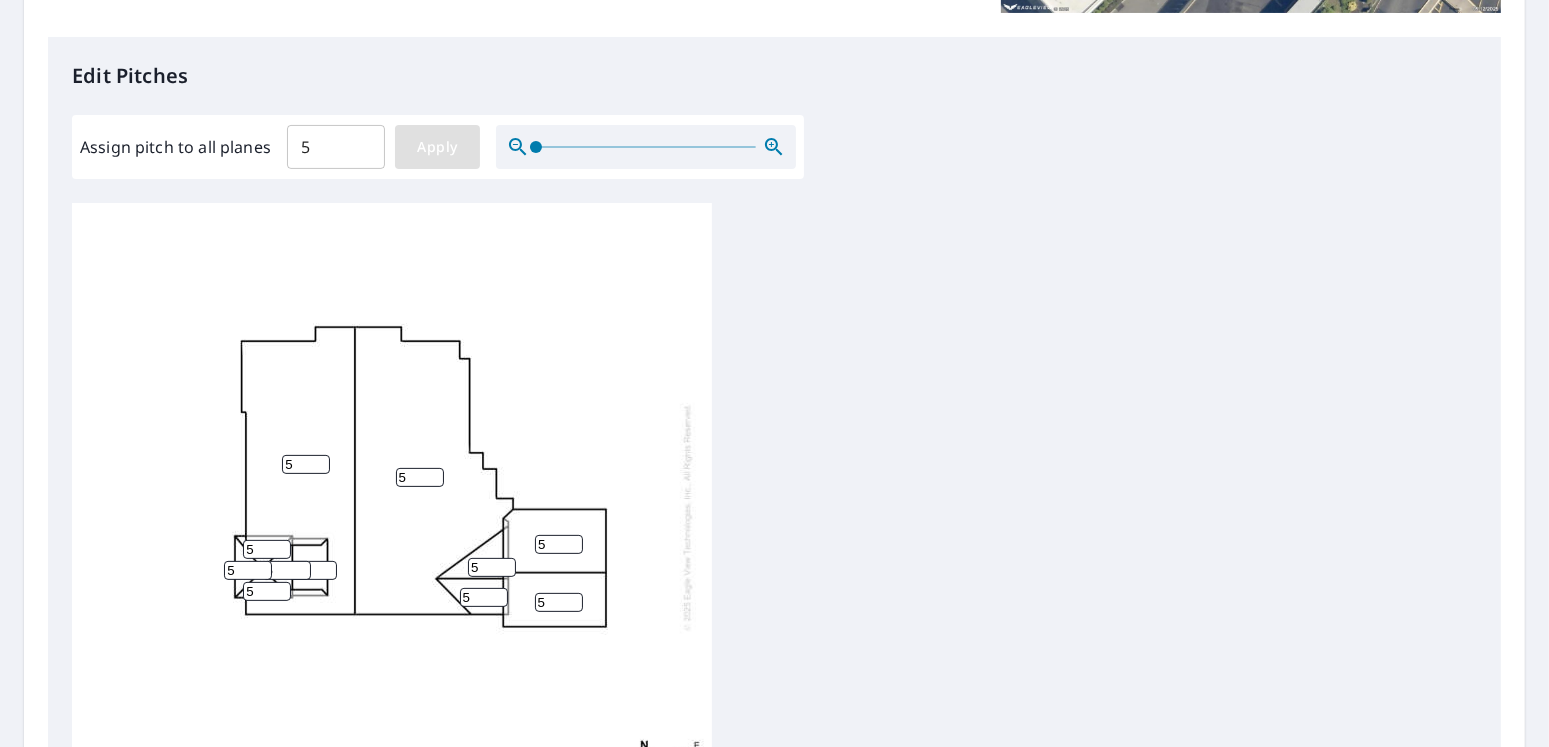 click on "Apply" at bounding box center [437, 147] 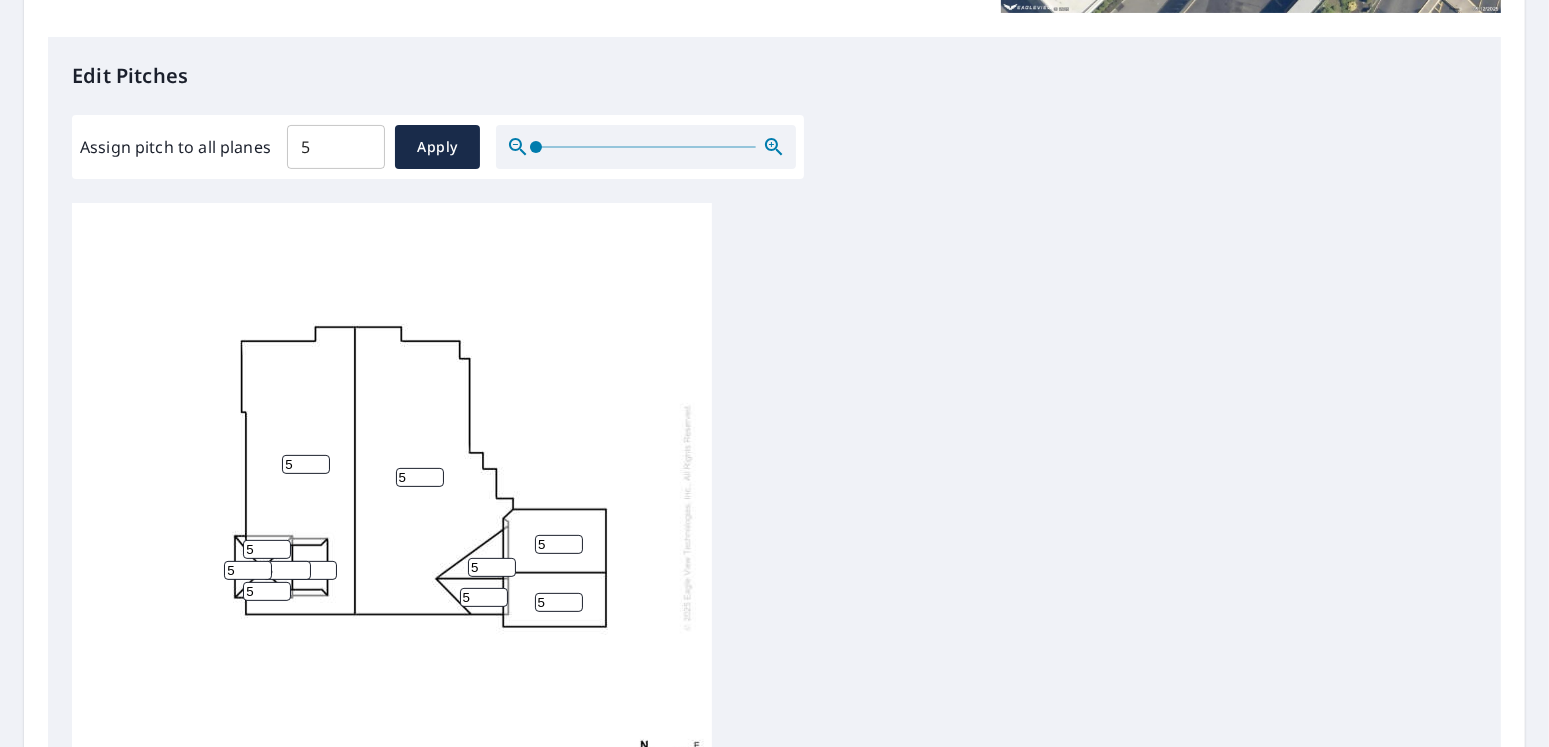 scroll, scrollTop: 20, scrollLeft: 0, axis: vertical 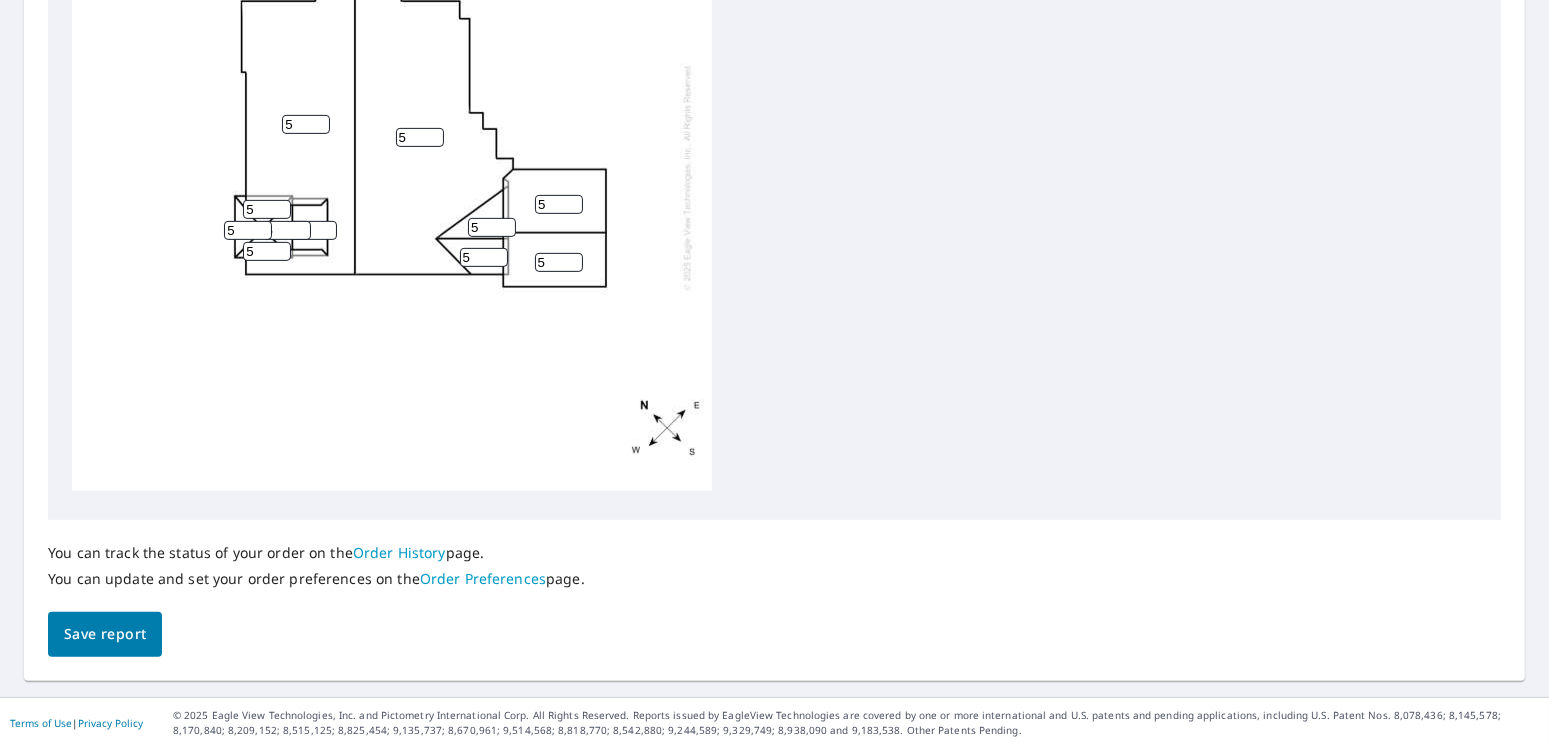 click on "Save report" at bounding box center (105, 634) 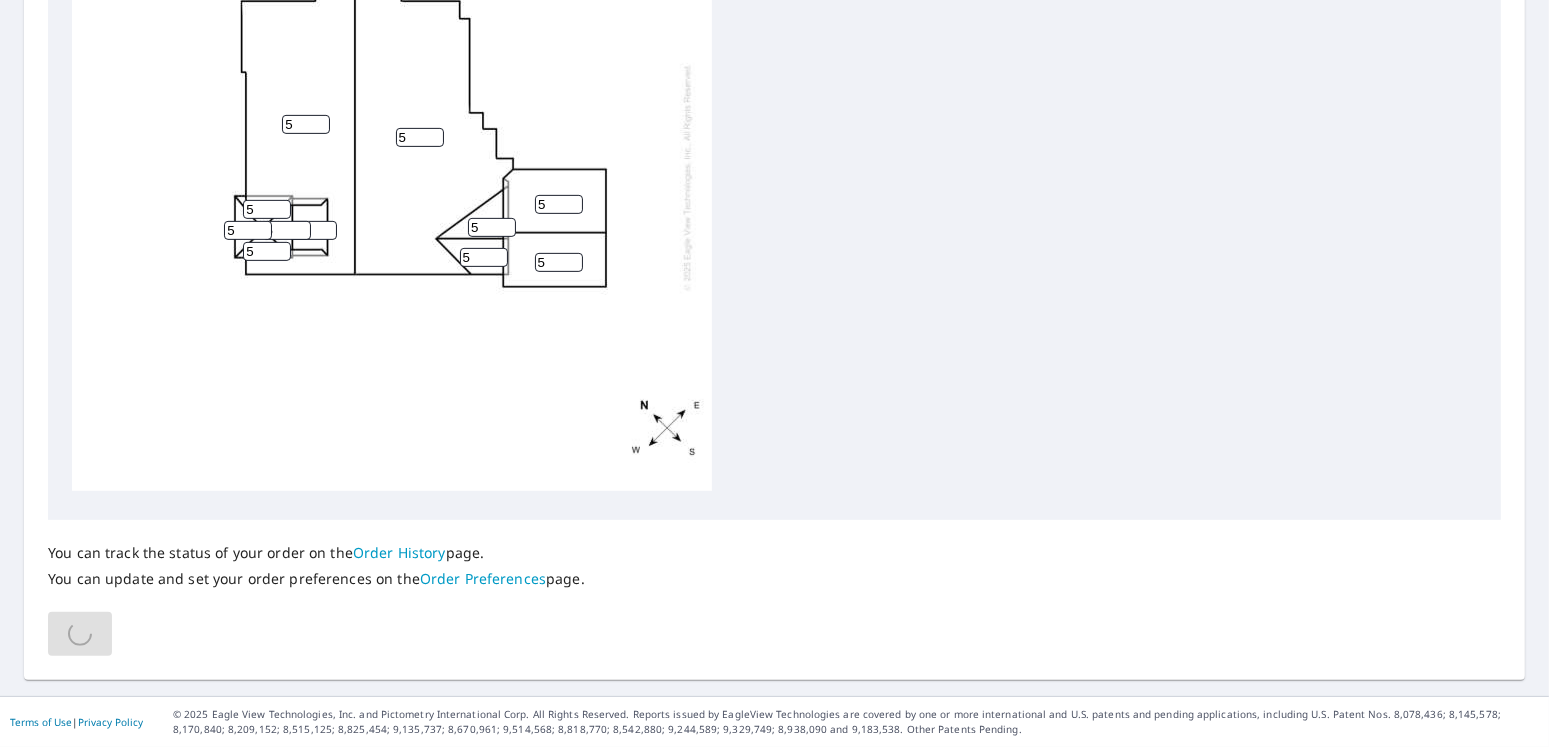 scroll, scrollTop: 834, scrollLeft: 0, axis: vertical 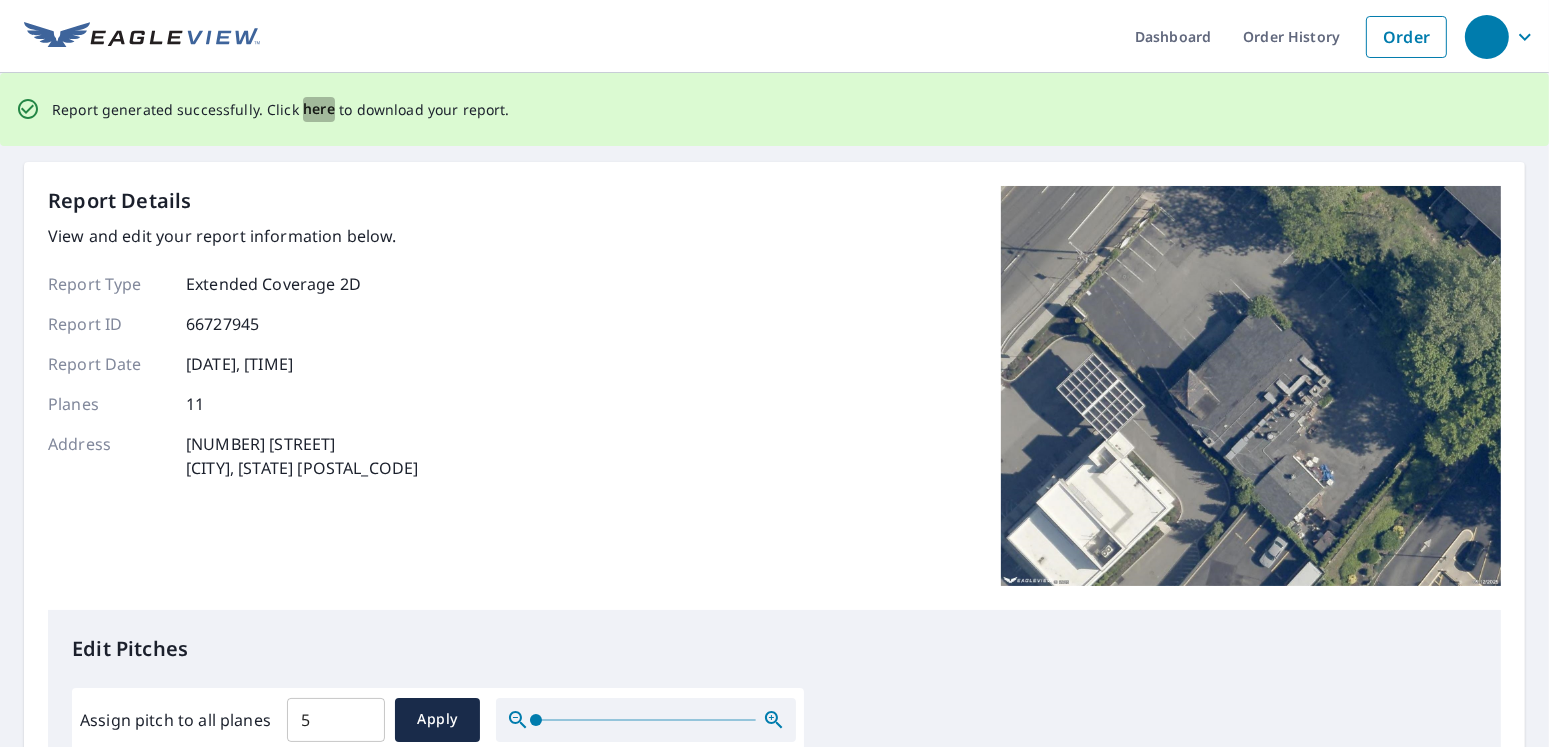 click on "here" at bounding box center (319, 109) 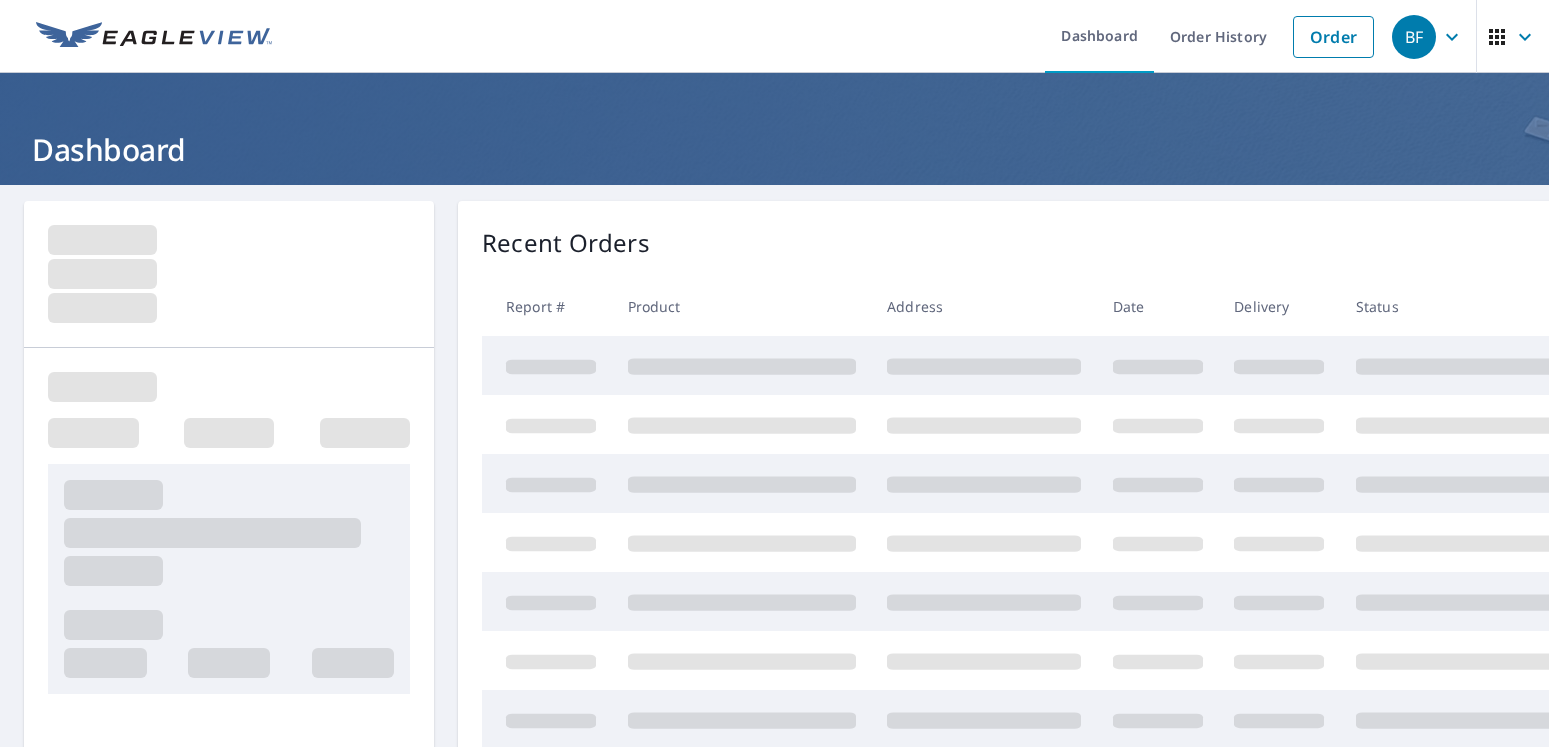 scroll, scrollTop: 0, scrollLeft: 0, axis: both 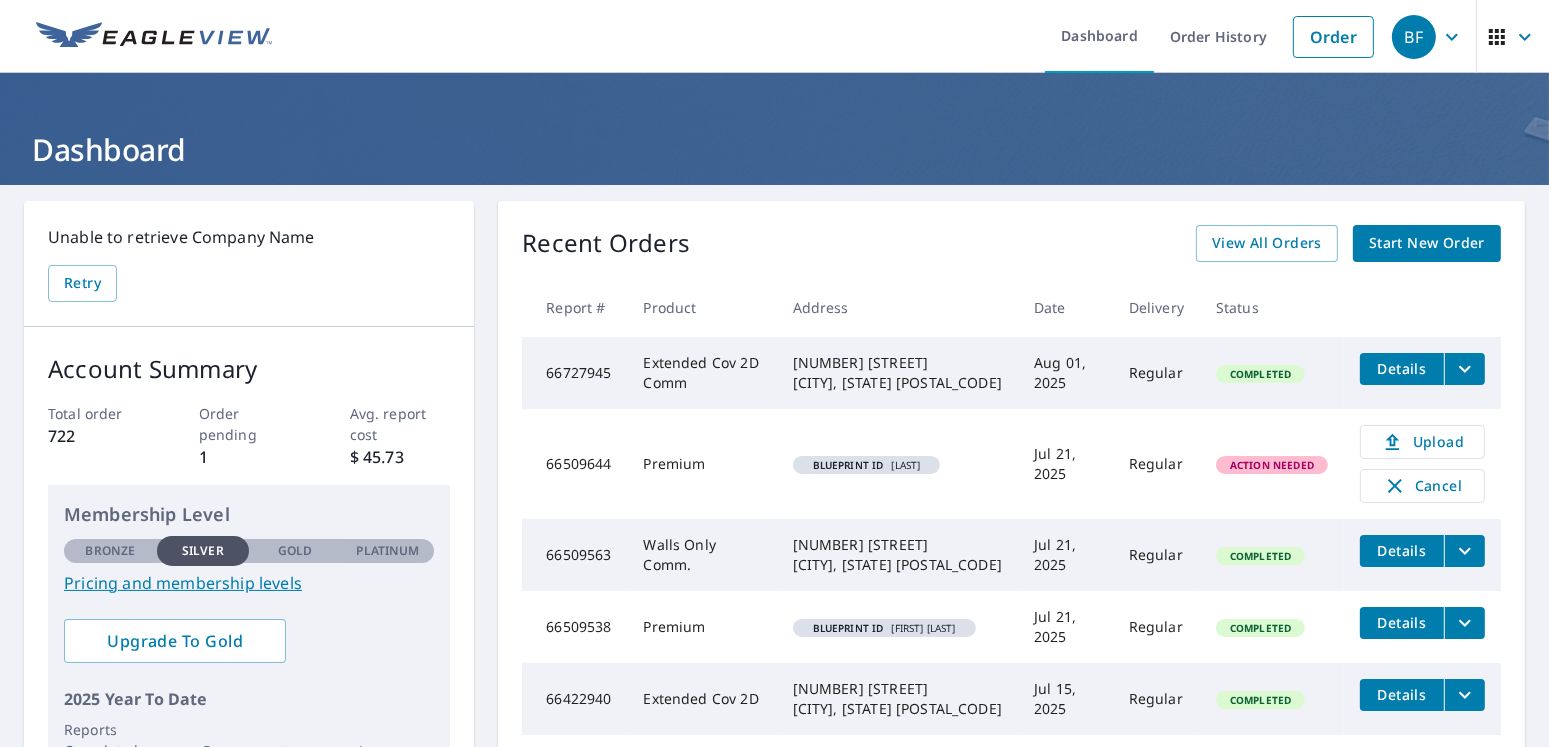 click on "Dashboard Order History Order" at bounding box center (834, 36) 